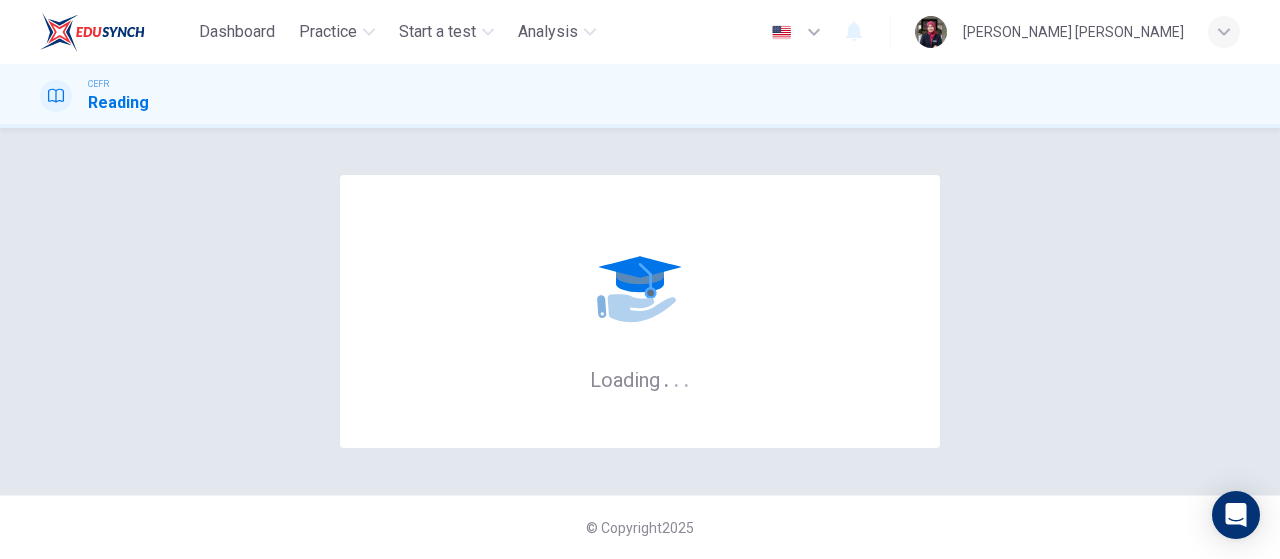 scroll, scrollTop: 0, scrollLeft: 0, axis: both 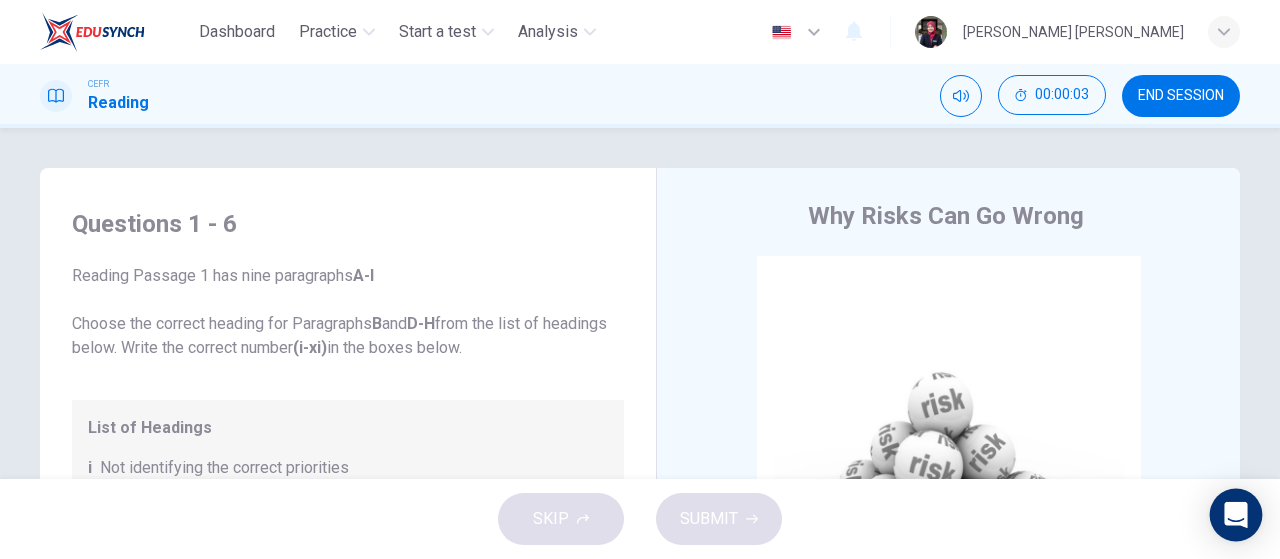 click 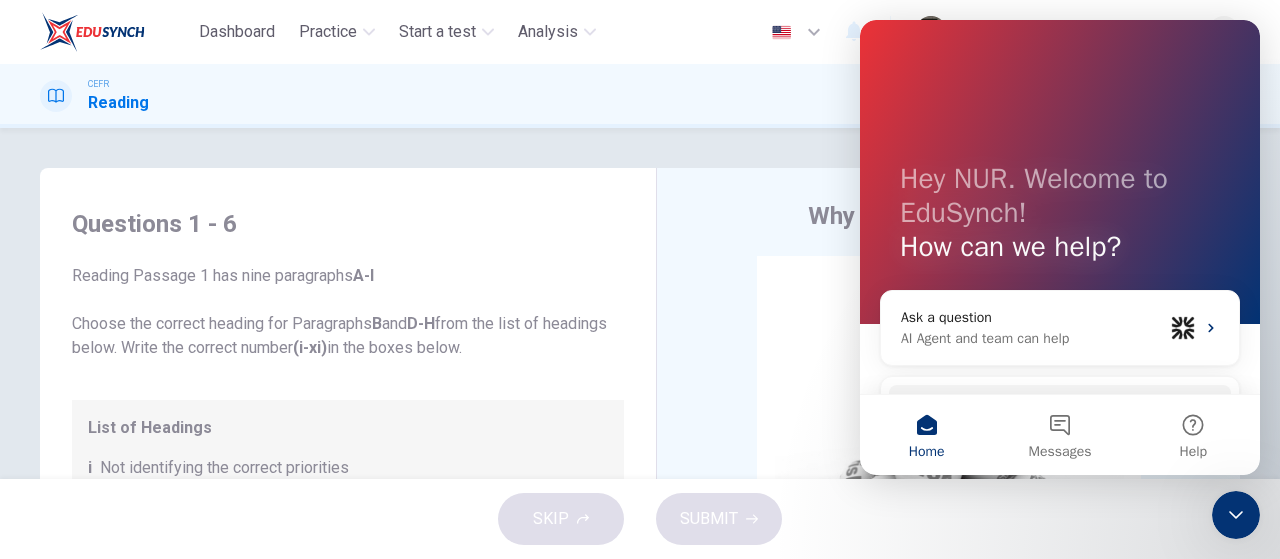 scroll, scrollTop: 0, scrollLeft: 0, axis: both 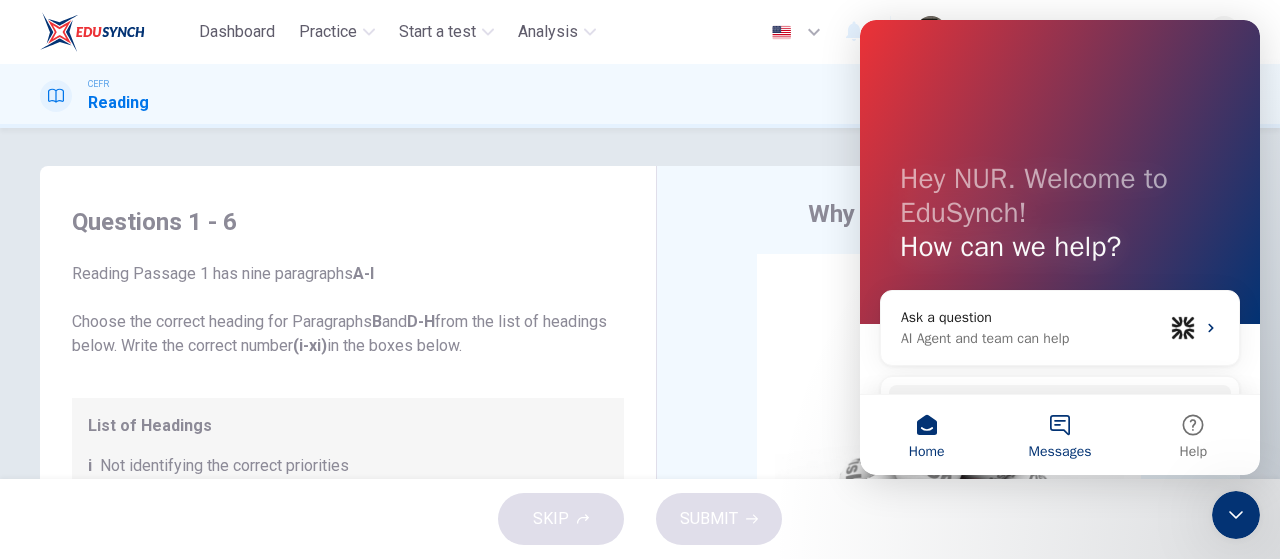 click on "Messages" at bounding box center (1059, 435) 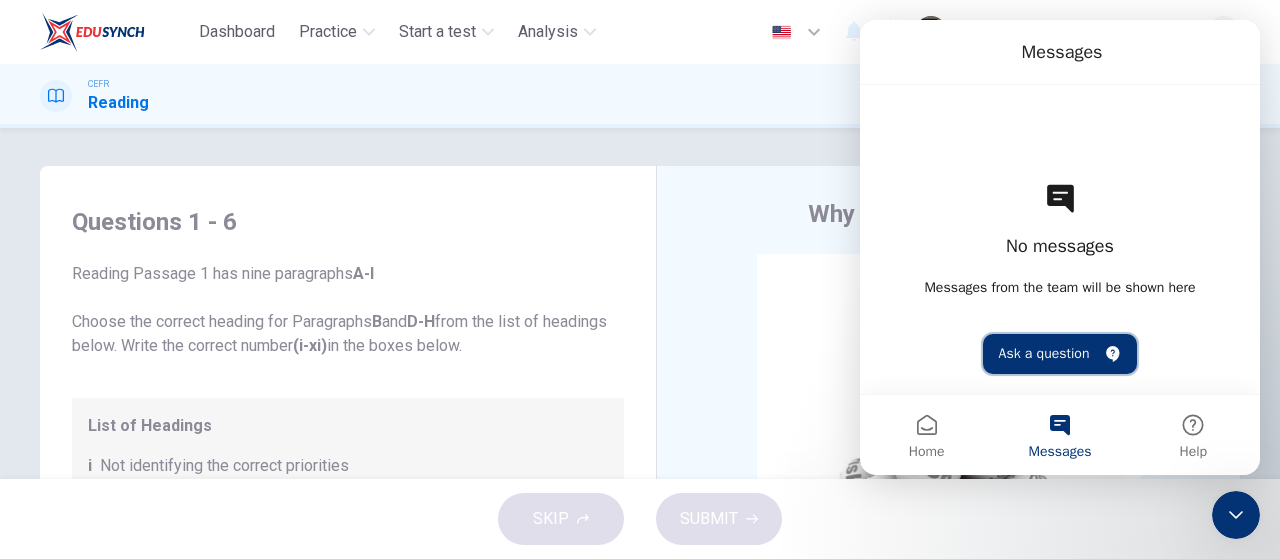 click on "Ask a question" at bounding box center (1060, 354) 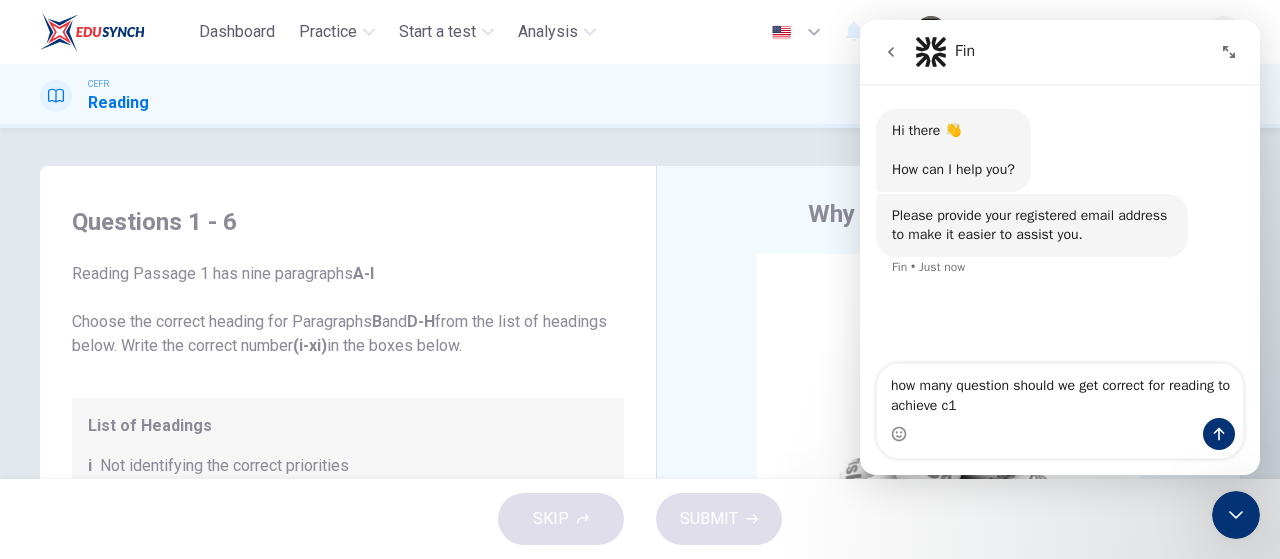 type on "how many question should we get correct for reading to achieve c1" 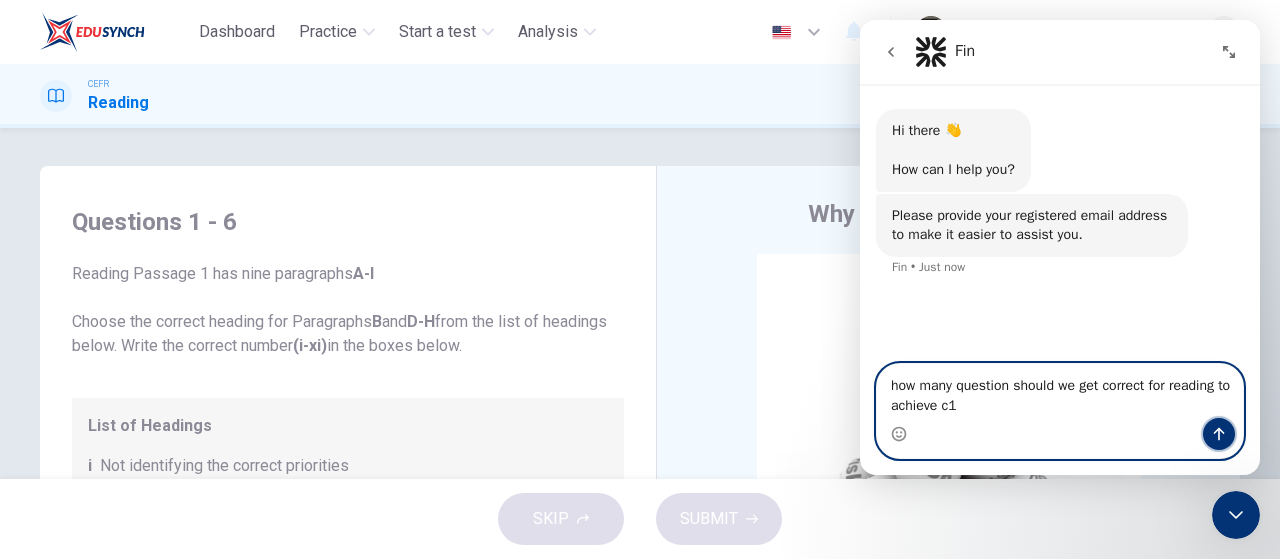 click at bounding box center (1219, 434) 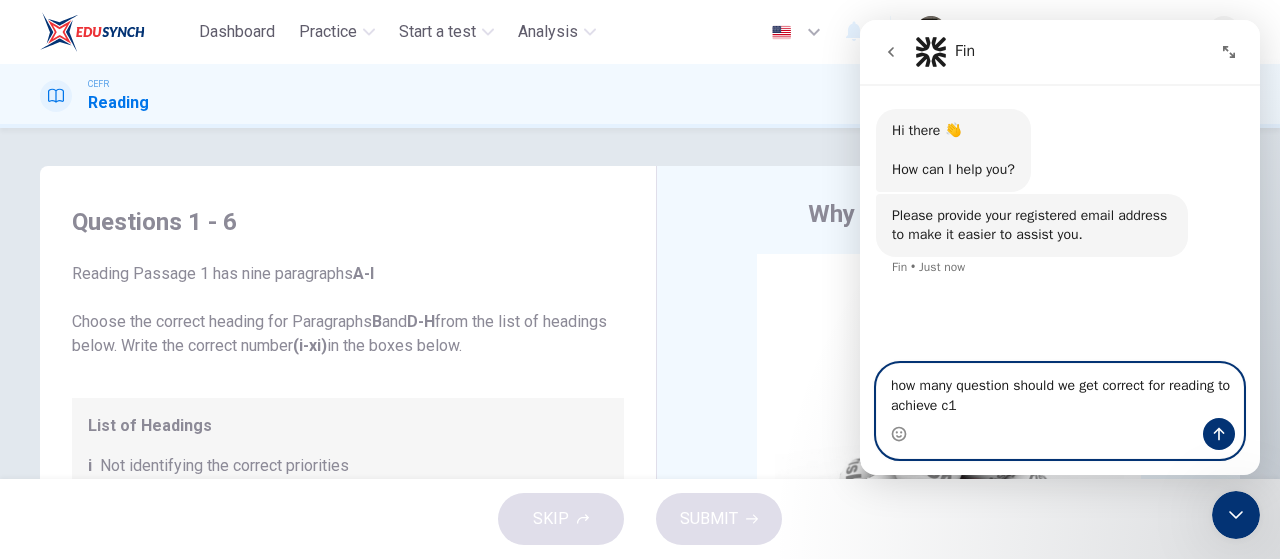 type 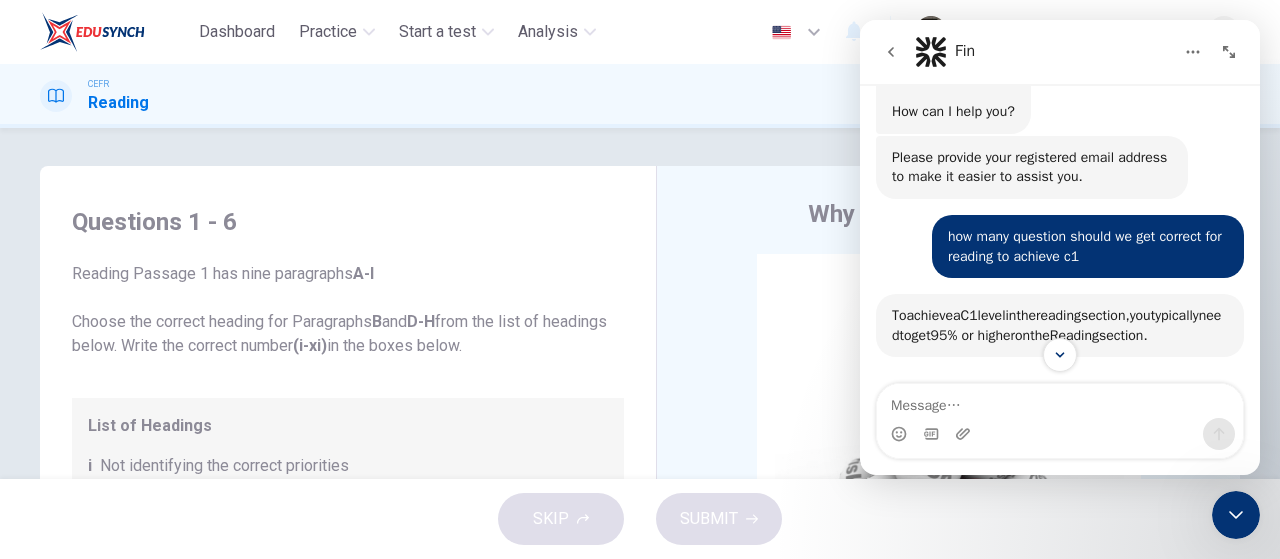 scroll, scrollTop: 192, scrollLeft: 0, axis: vertical 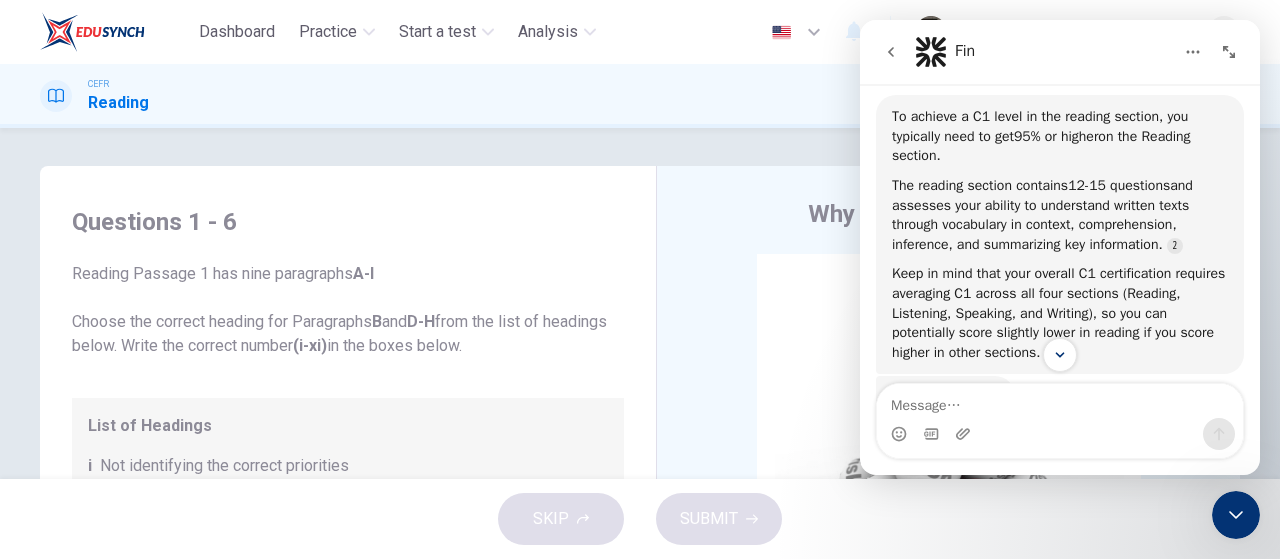 click at bounding box center (1060, 355) 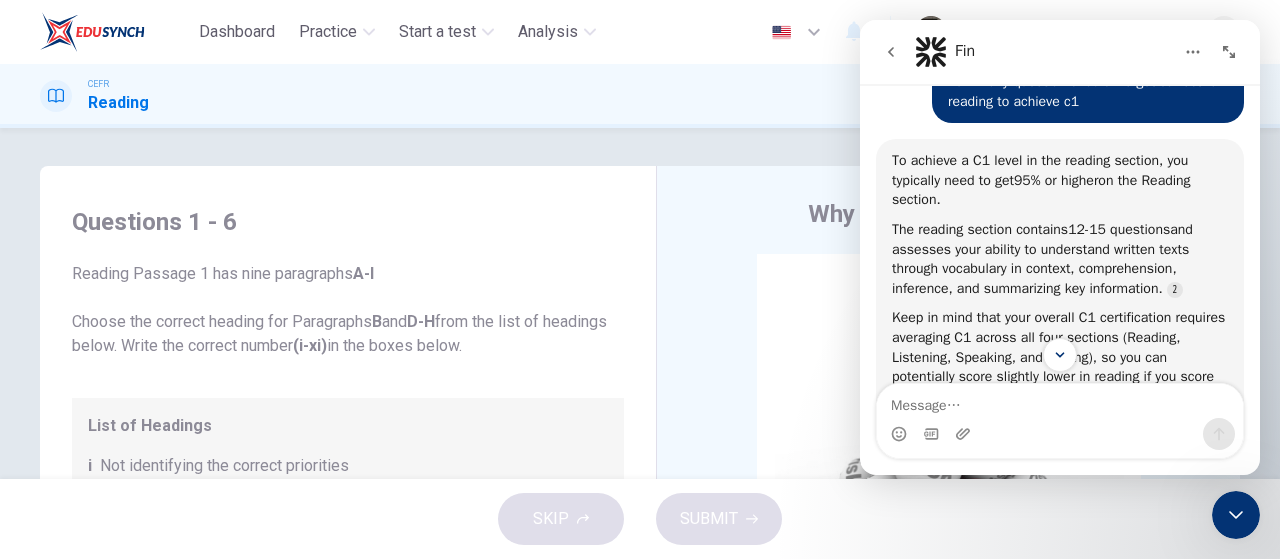 scroll, scrollTop: 333, scrollLeft: 0, axis: vertical 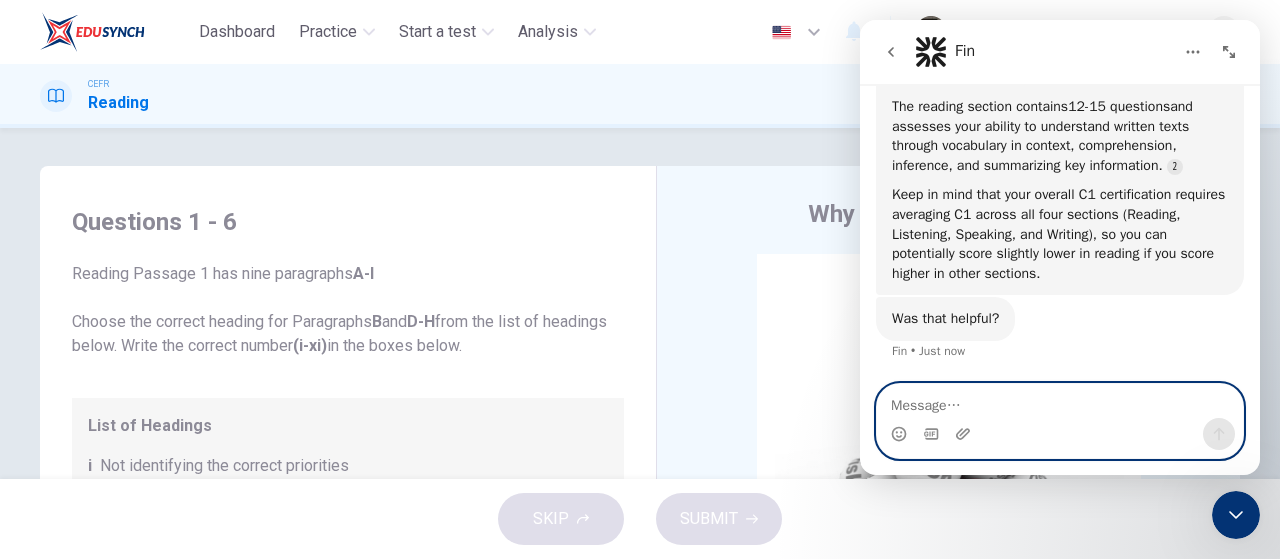 click at bounding box center (1060, 401) 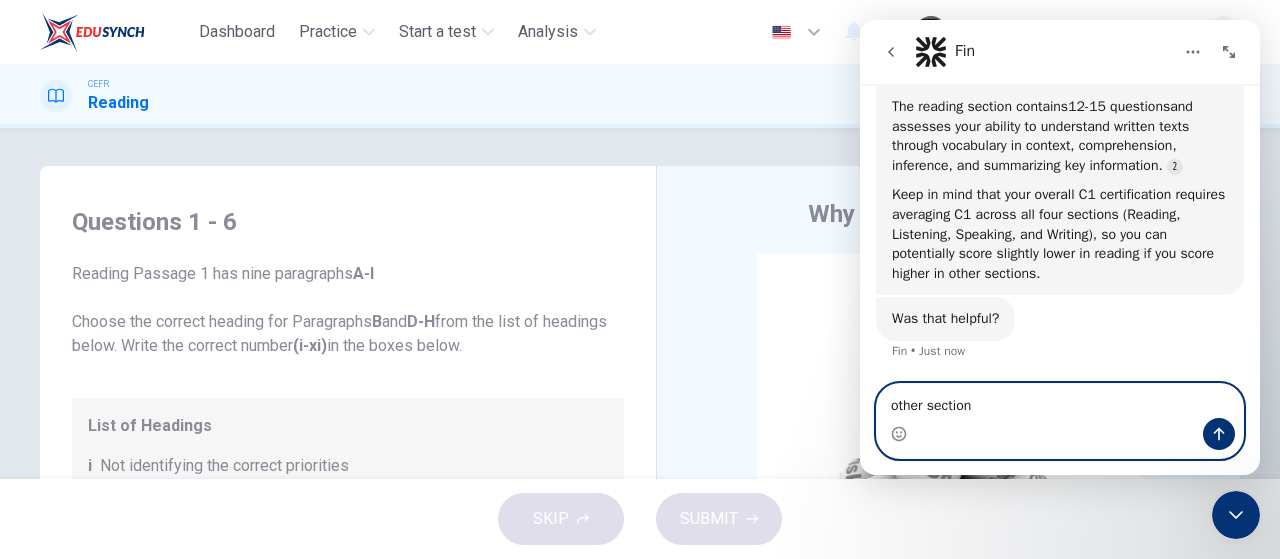 type on "other section?" 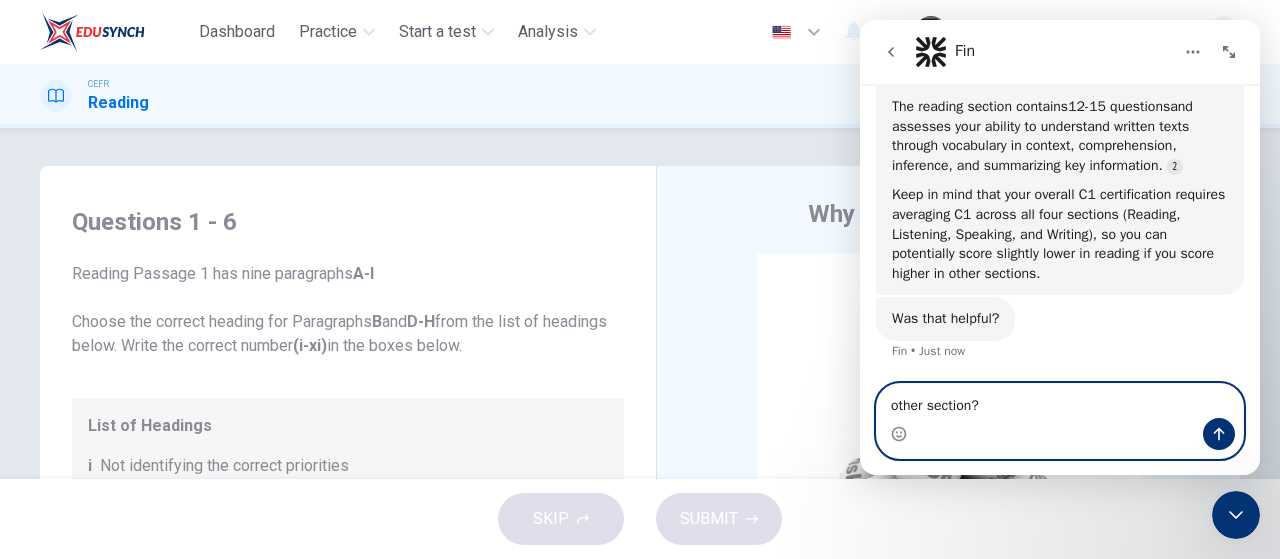 type 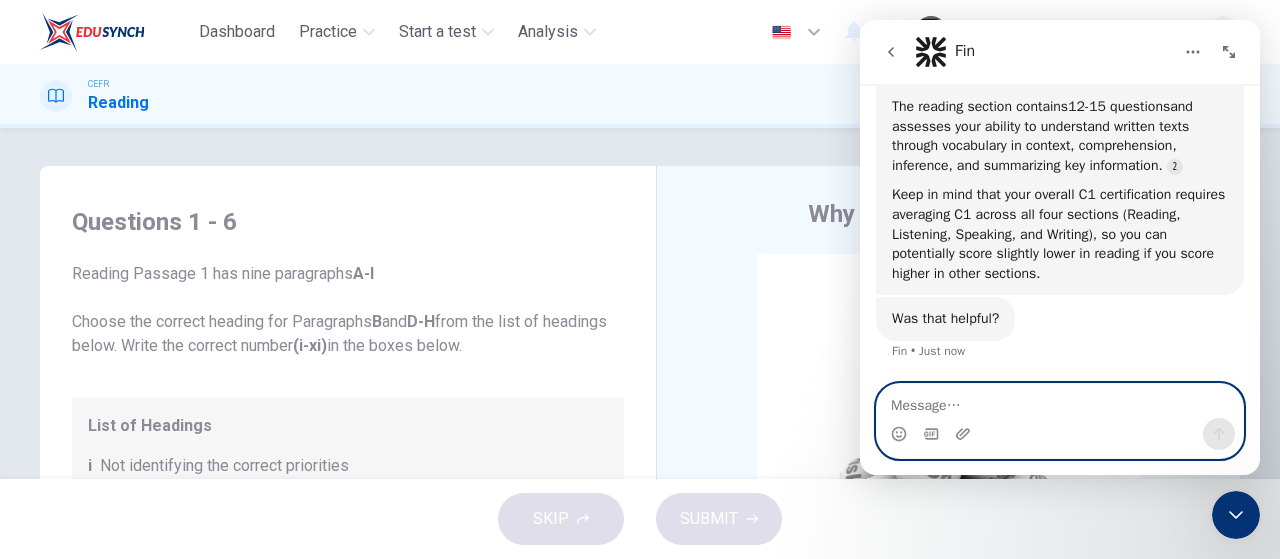 scroll, scrollTop: 2, scrollLeft: 0, axis: vertical 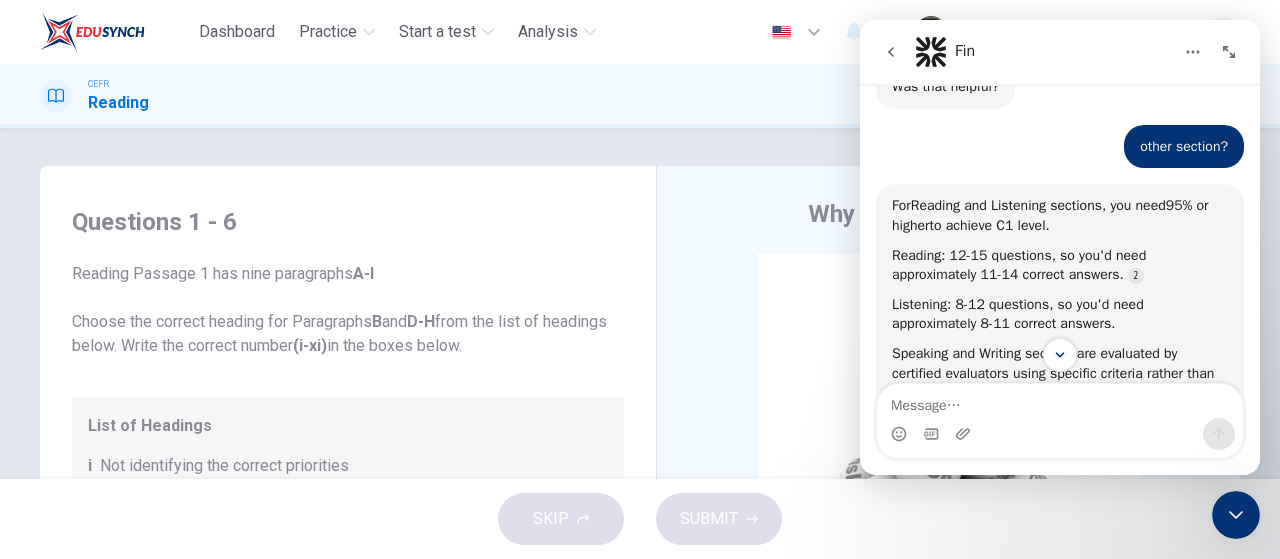click on "Questions 1 - 6 Reading Passage 1 has nine paragraphs  A-I
Choose the correct heading for Paragraphs  B  and  D-H  from the list of headings below.
Write the correct number  (i-xi)  in the boxes below. List of Headings i Not identifying the correct priorities ii A solution for the long term iii The difficulty of changing your mind iv Why looking back is unhelpful v Strengthening inner resources vi A successful approach to the study of decision-making vii The danger of trusting a global market viii Reluctance to go beyond the familiar ix The power of the first number x The need for more effective risk assessment 1 ​ ​ Paragraph B 2 ​ ​ Paragraph D 3 ​ ​ Paragraph E 4 ​ ​ Paragraph F 5 ​ ​ Paragraph G 6 ​ ​ Paragraph H Why Risks Can Go Wrong CLICK TO ZOOM Click to Zoom A B C D E F G H I" at bounding box center (640, 303) 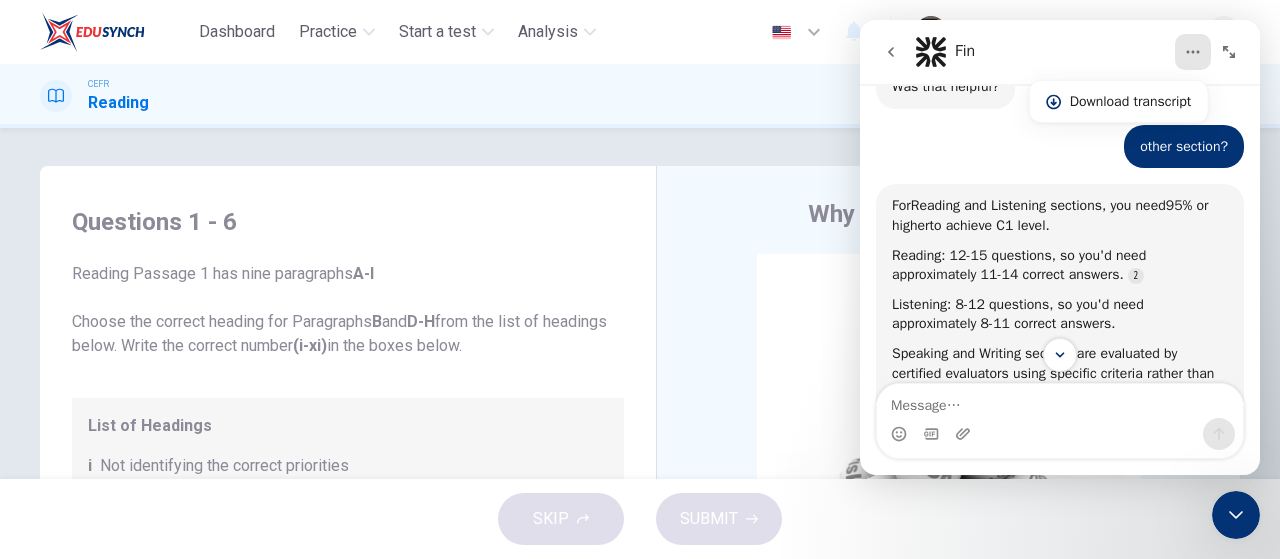 click 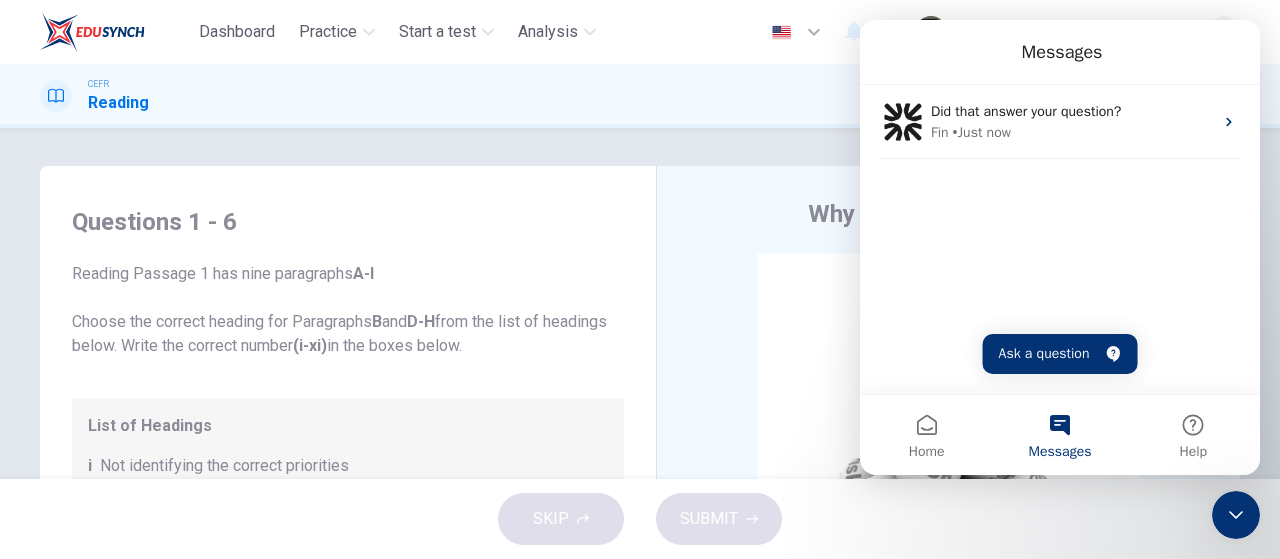 click 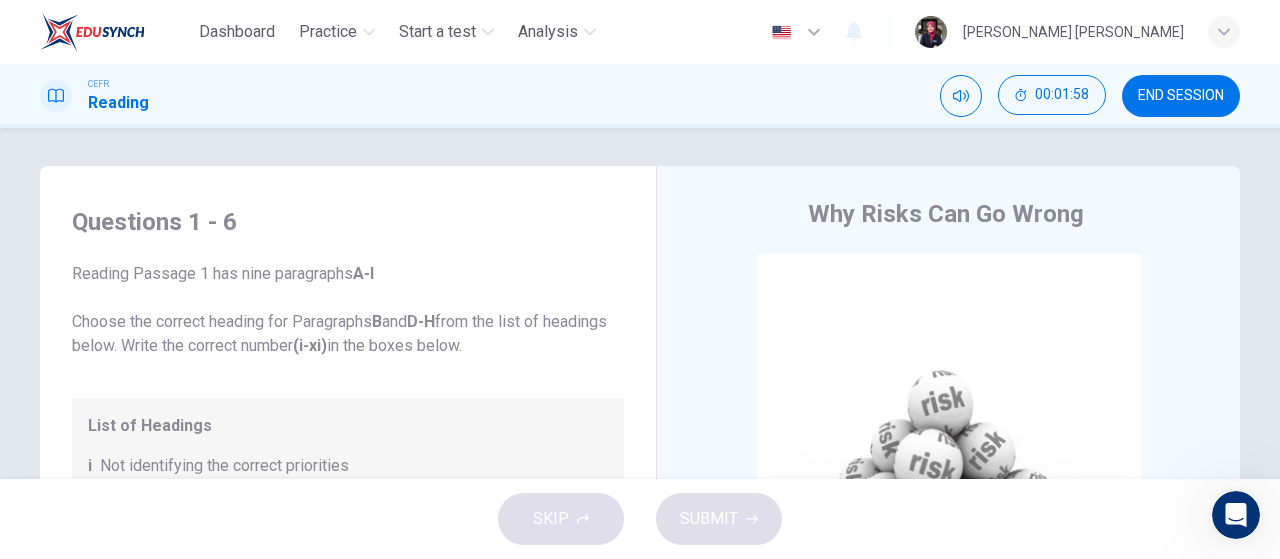 scroll, scrollTop: 0, scrollLeft: 0, axis: both 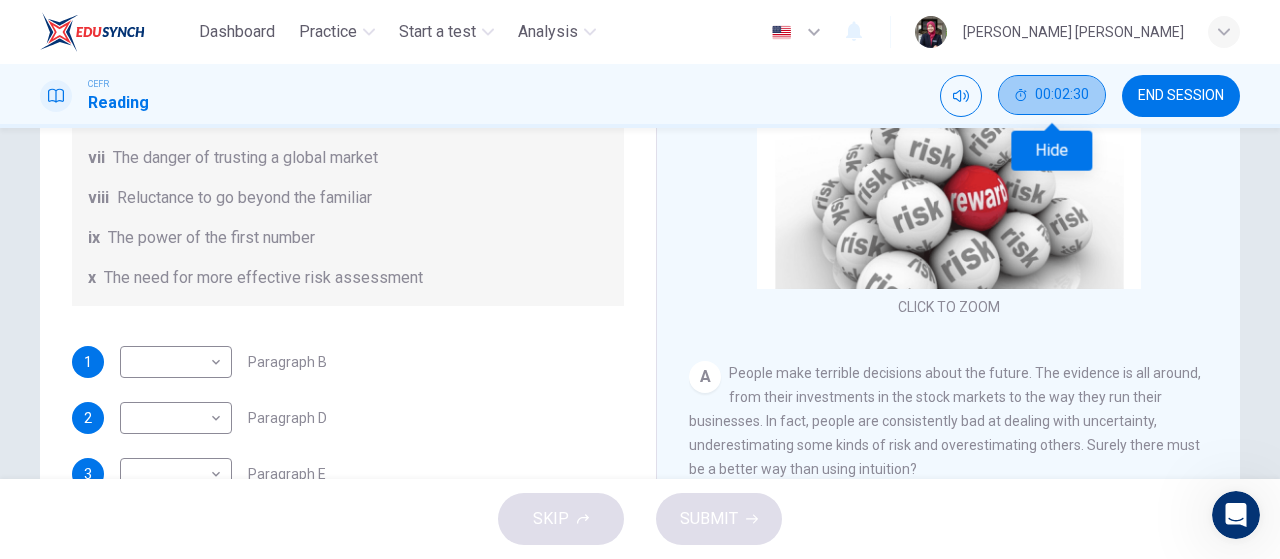 click on "00:02:30" at bounding box center (1062, 95) 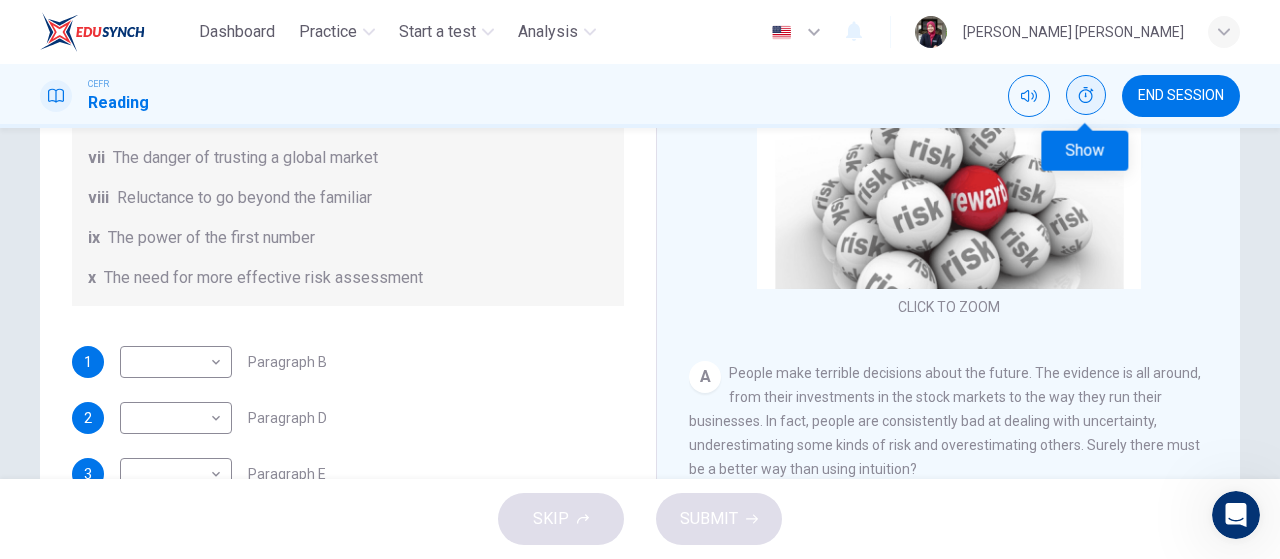 scroll, scrollTop: 204, scrollLeft: 0, axis: vertical 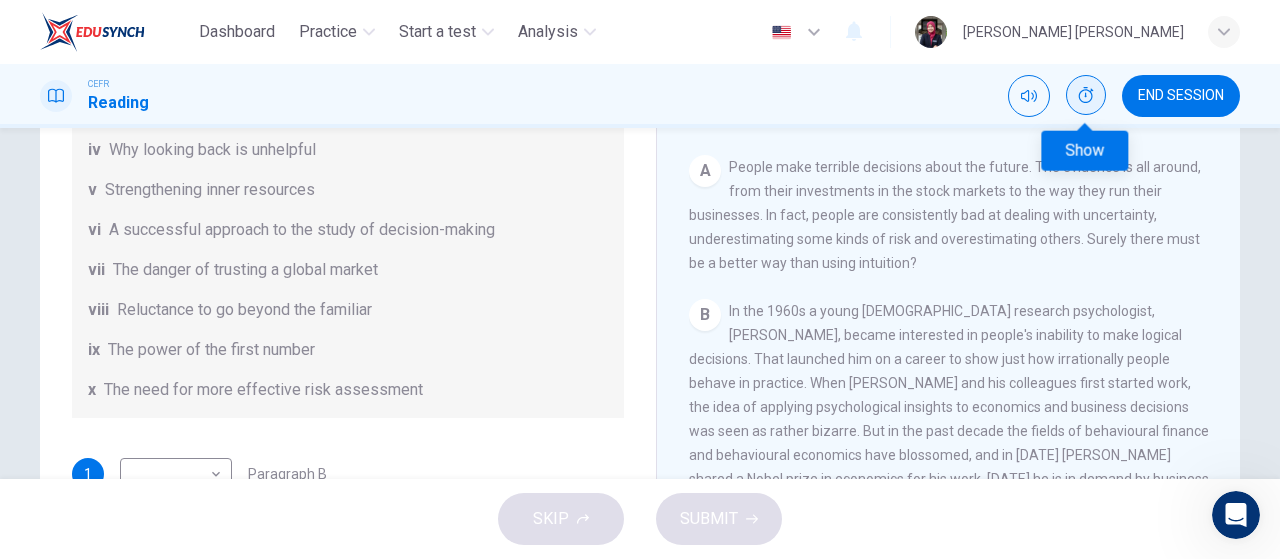 click on "A People make terrible decisions about the future. The evidence is all around, from their investments in the stock markets to the way they run their businesses. In fact, people are consistently bad at dealing with uncertainty, underestimating some kinds of risk and overestimating others. Surely there must be a better way than using intuition?" at bounding box center [949, 215] 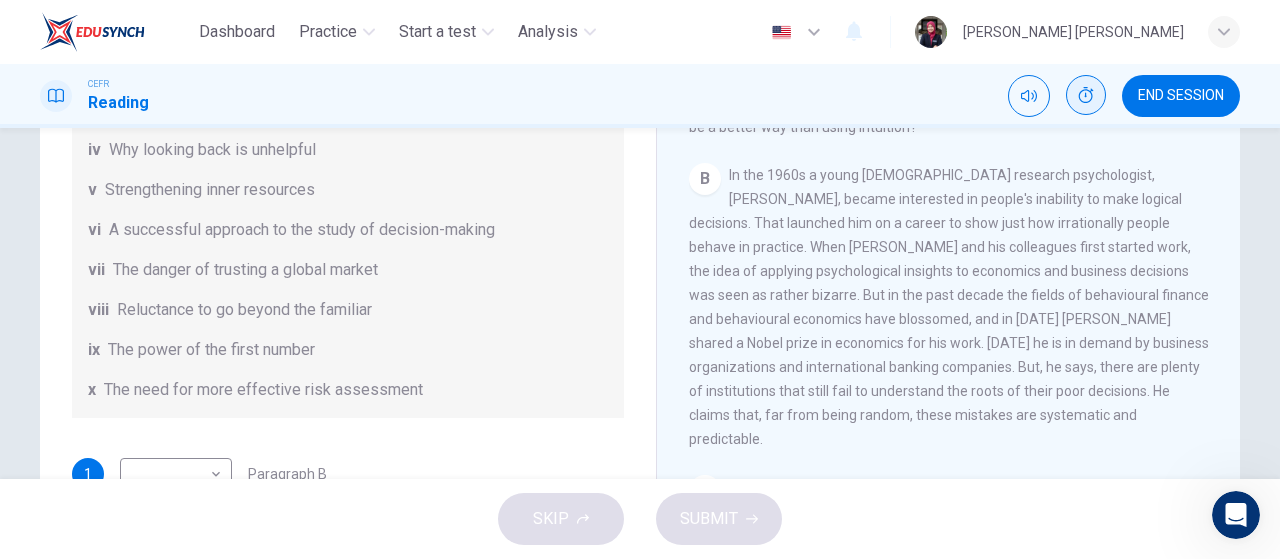 scroll, scrollTop: 458, scrollLeft: 0, axis: vertical 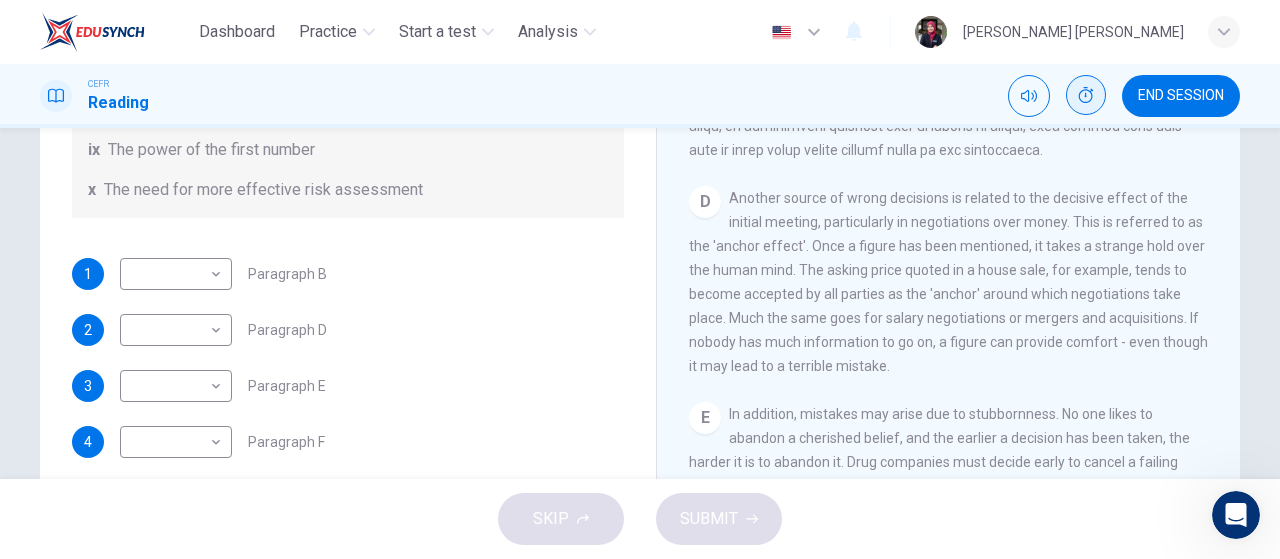 drag, startPoint x: 1265, startPoint y: 363, endPoint x: 1262, endPoint y: 337, distance: 26.172504 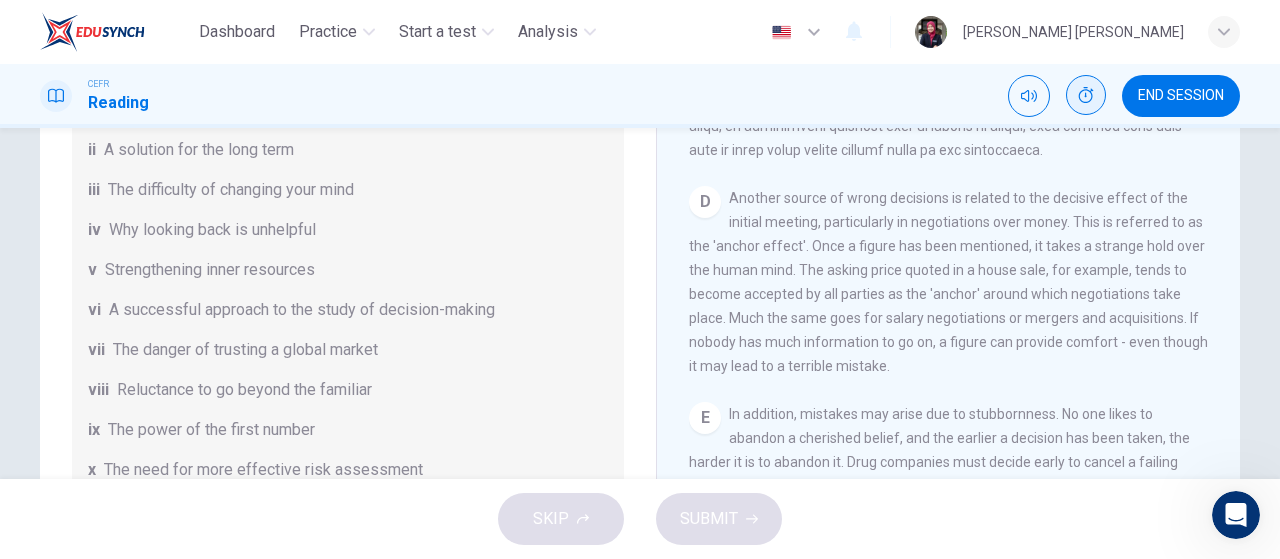 scroll, scrollTop: 105, scrollLeft: 0, axis: vertical 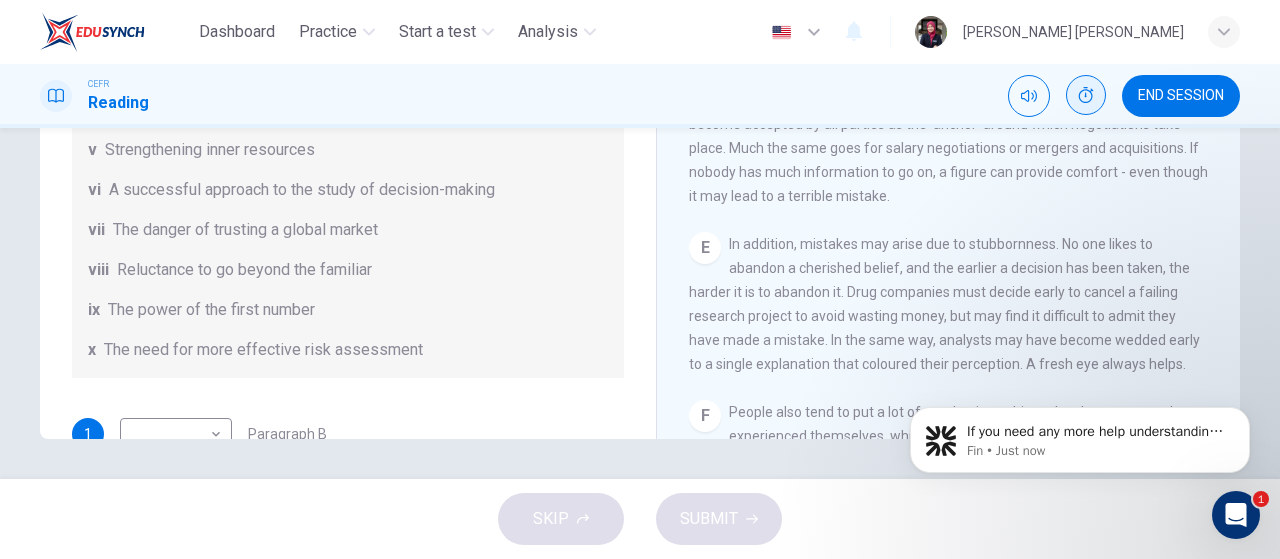 drag, startPoint x: 1279, startPoint y: 343, endPoint x: 384, endPoint y: 90, distance: 930.072 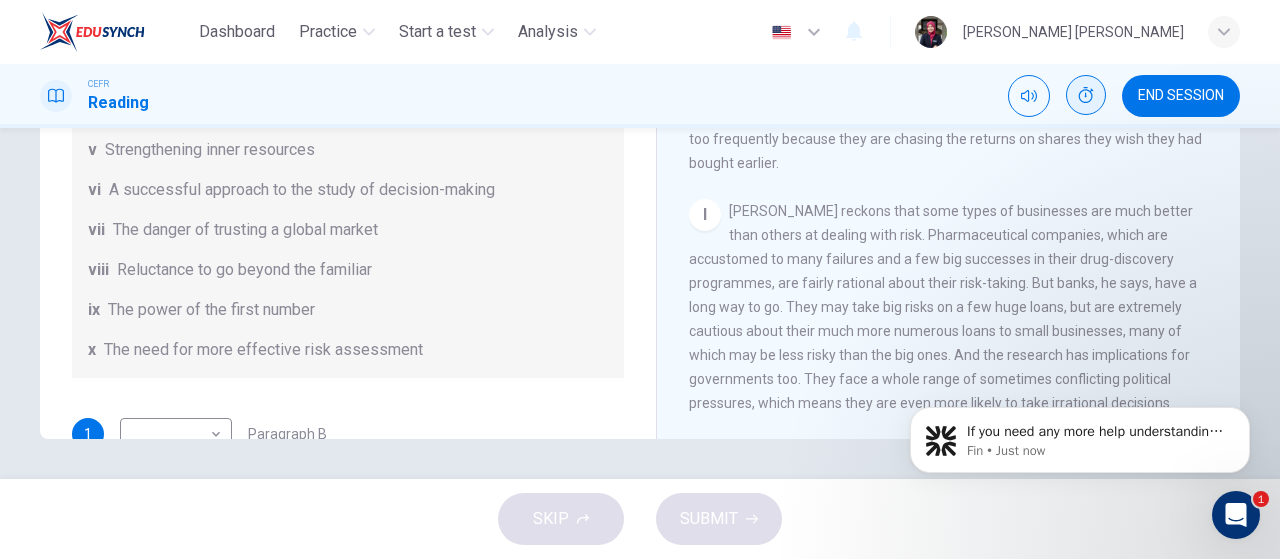 scroll, scrollTop: 1806, scrollLeft: 0, axis: vertical 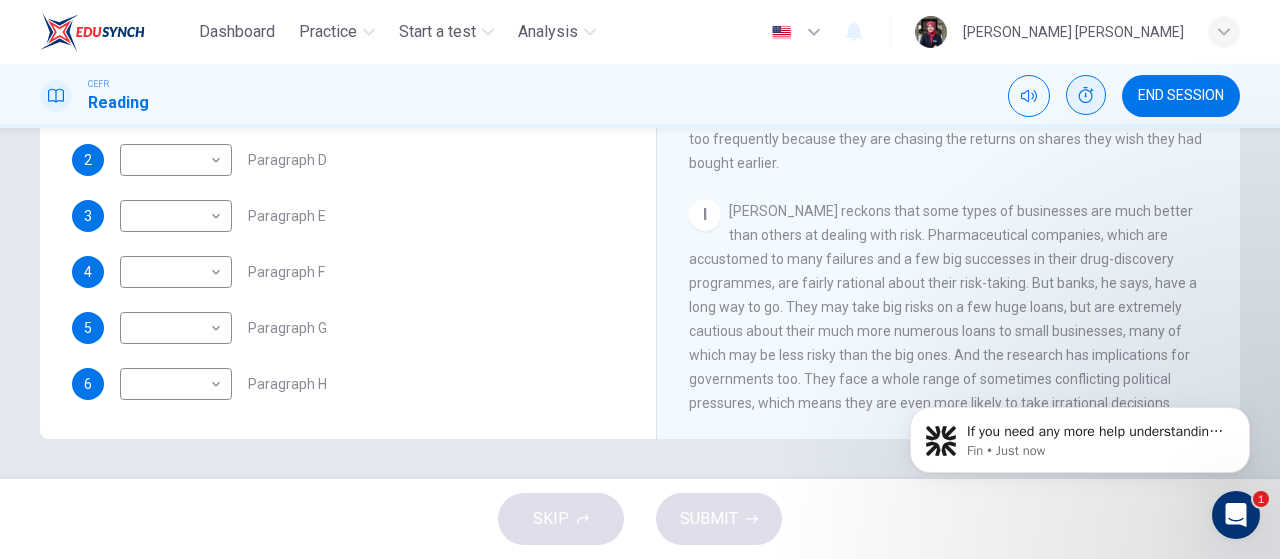 drag, startPoint x: 1269, startPoint y: 476, endPoint x: 1265, endPoint y: 316, distance: 160.04999 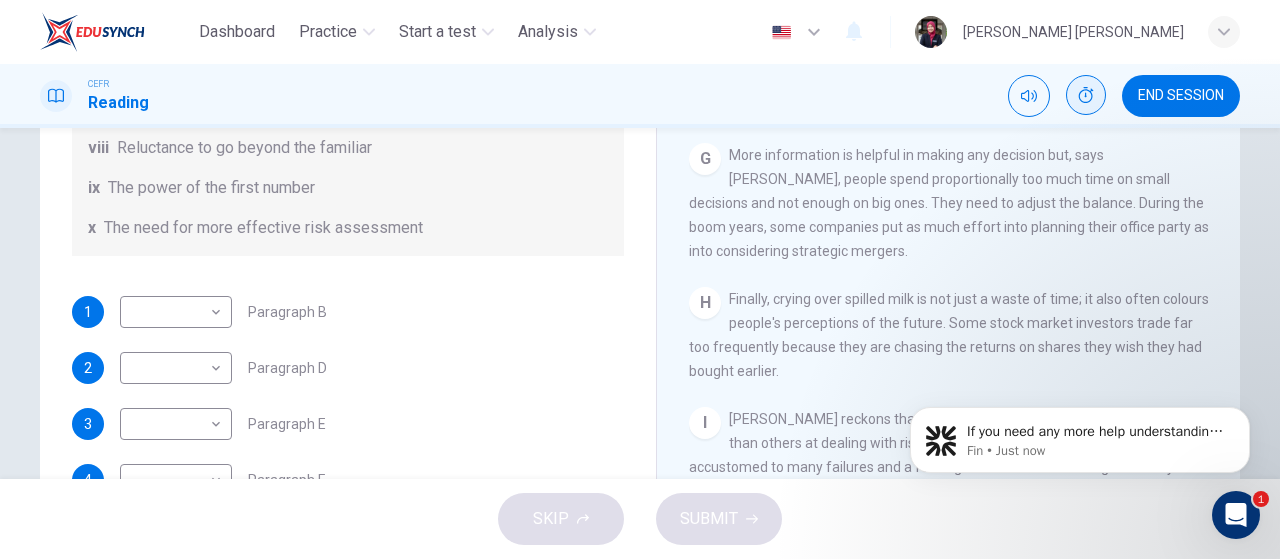 scroll, scrollTop: 226, scrollLeft: 0, axis: vertical 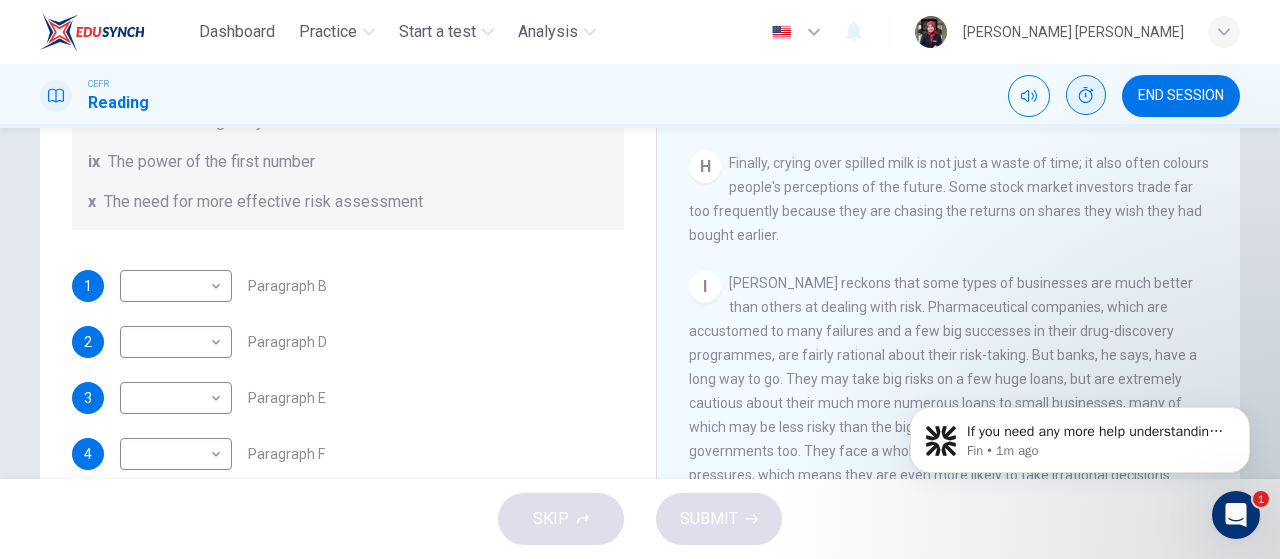 drag, startPoint x: 1279, startPoint y: 279, endPoint x: 389, endPoint y: 48, distance: 919.4895 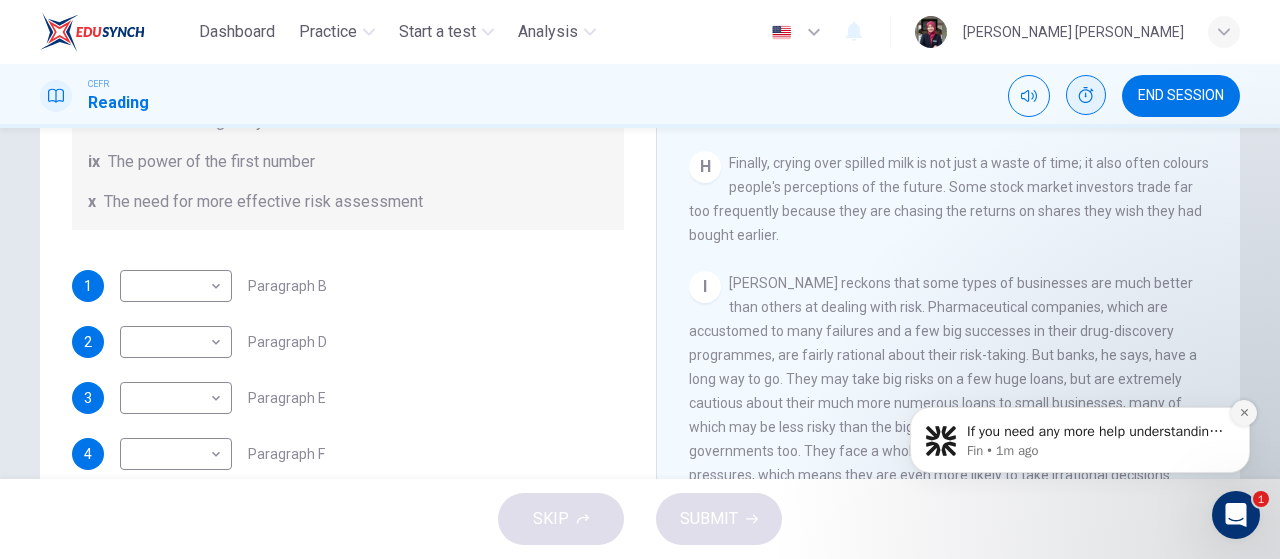 click 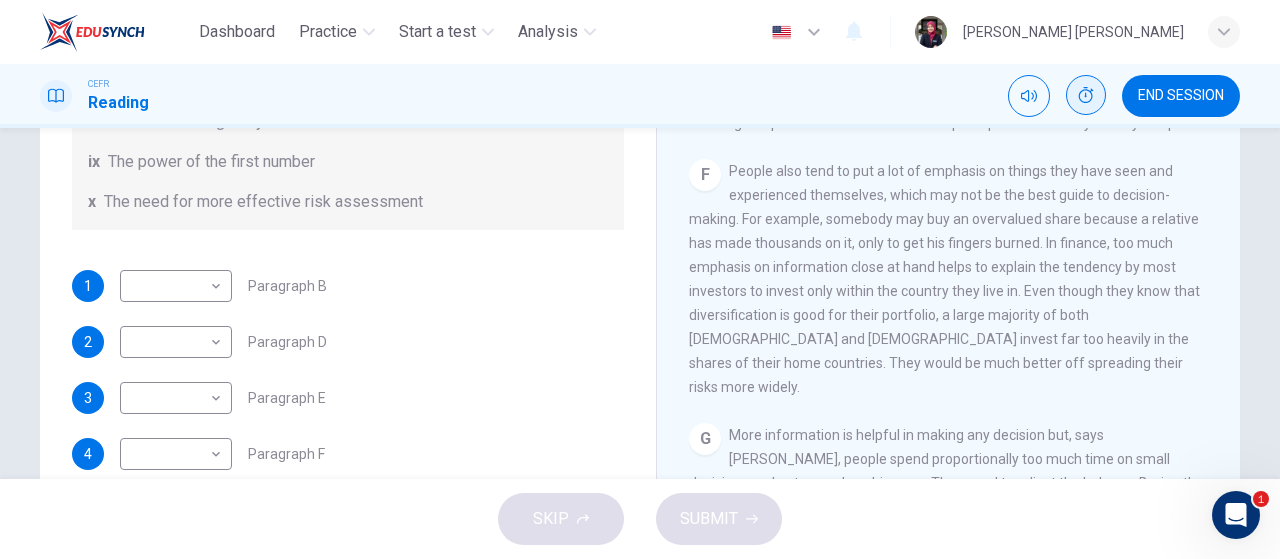 scroll, scrollTop: 1374, scrollLeft: 0, axis: vertical 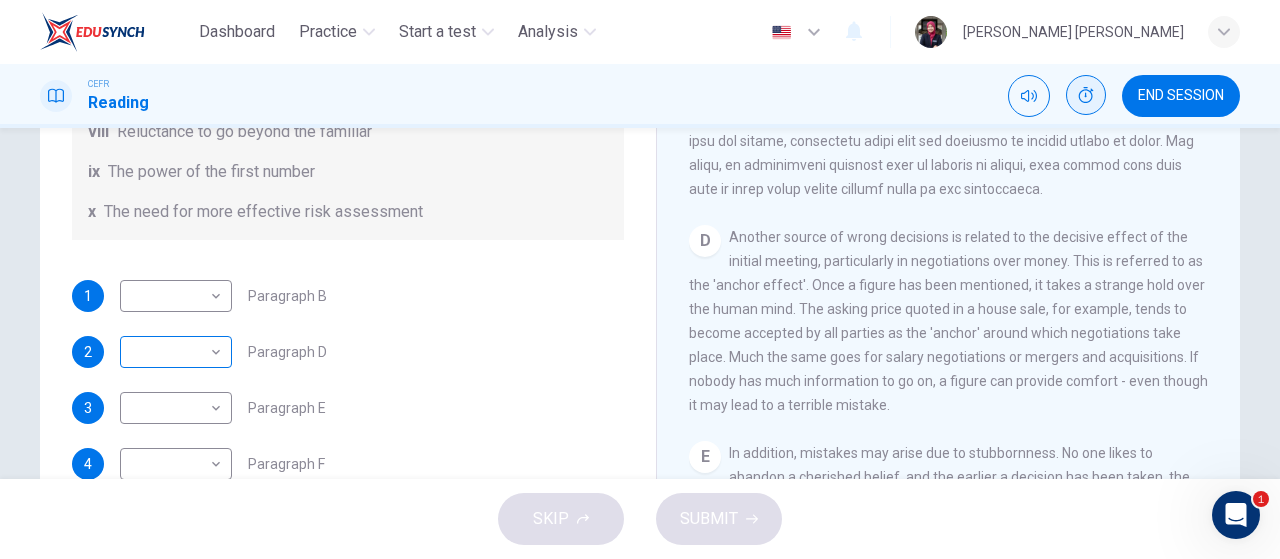 click on "Dashboard Practice Start a test Analysis English en ​ [PERSON_NAME] [PERSON_NAME] CEFR Reading END SESSION Questions 1 - 6 Reading Passage 1 has nine paragraphs  A-I
Choose the correct heading for Paragraphs  B  and  D-H  from the list of headings below.
Write the correct number  (i-xi)  in the boxes below. List of Headings i Not identifying the correct priorities ii A solution for the long term iii The difficulty of changing your mind iv Why looking back is unhelpful v Strengthening inner resources vi A successful approach to the study of decision-making vii The danger of trusting a global market viii Reluctance to go beyond the familiar ix The power of the first number x The need for more effective risk assessment 1 ​ ​ Paragraph B 2 ​ ​ Paragraph D 3 ​ ​ Paragraph E 4 ​ ​ Paragraph F 5 ​ ​ Paragraph G 6 ​ ​ Paragraph H Why Risks Can Go Wrong CLICK TO ZOOM Click to Zoom A B C D E F G H I SKIP SUBMIT EduSynch - Online Language Proficiency Testing Dashboard Practice Start a test 1" at bounding box center [640, 279] 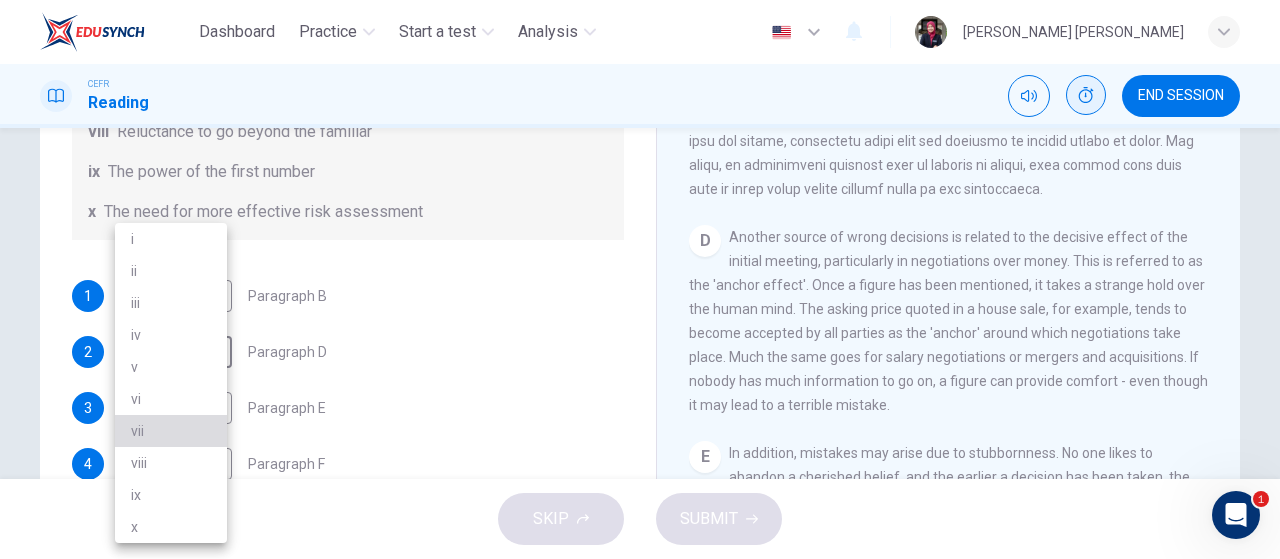 click on "vii" at bounding box center [171, 431] 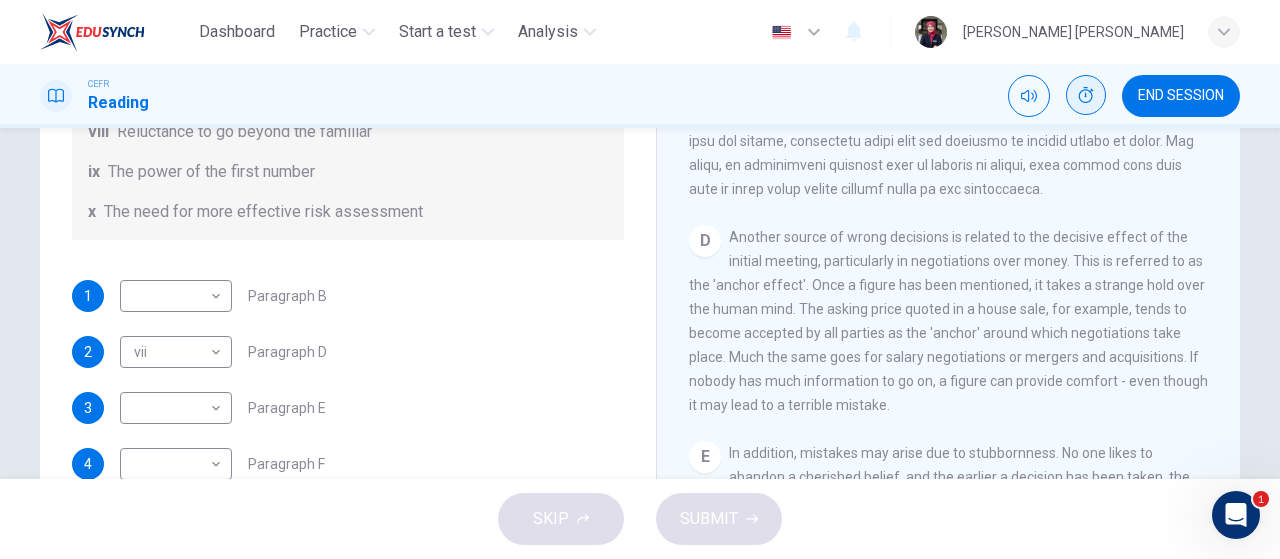drag, startPoint x: 621, startPoint y: 384, endPoint x: 622, endPoint y: 329, distance: 55.00909 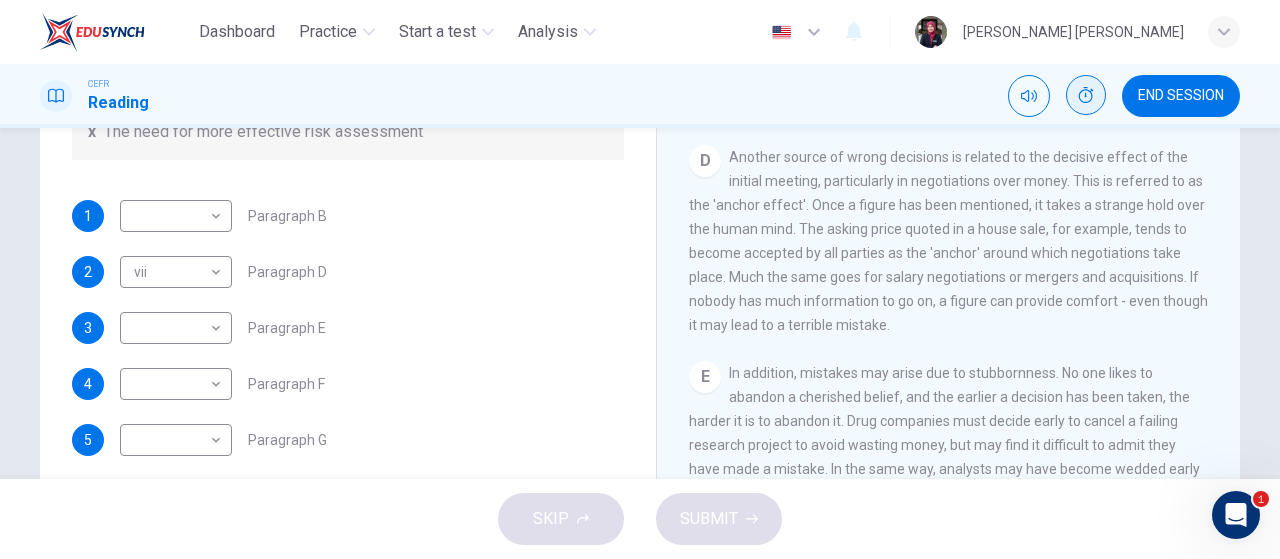scroll, scrollTop: 326, scrollLeft: 0, axis: vertical 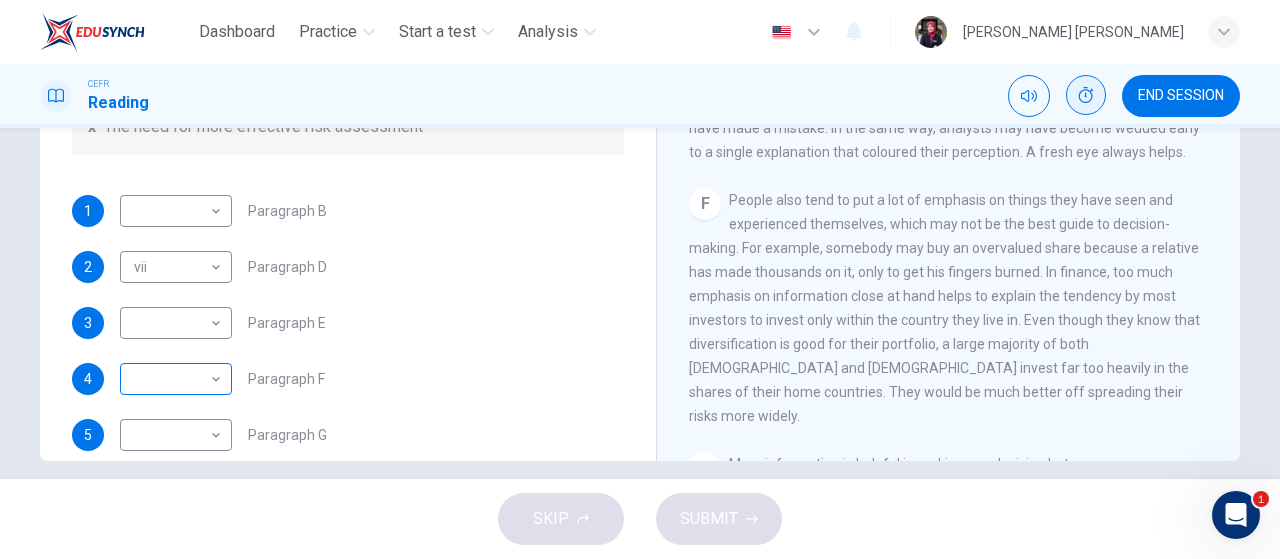 click on "​ ​" at bounding box center [176, 379] 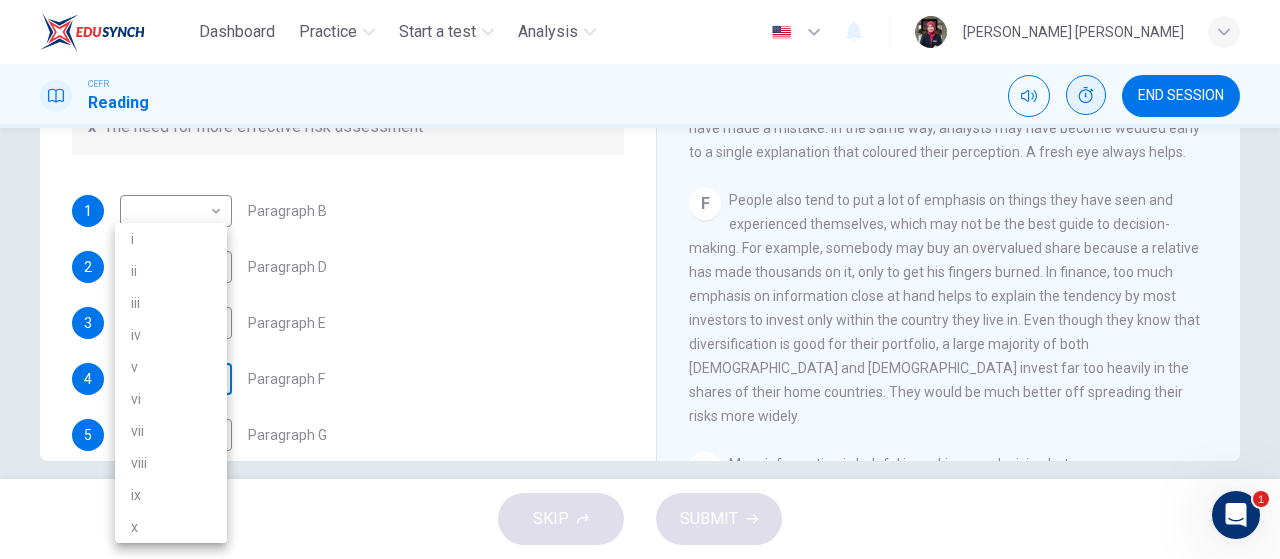 click on "Dashboard Practice Start a test Analysis English en ​ [PERSON_NAME] [PERSON_NAME] CEFR Reading END SESSION Questions 1 - 6 Reading Passage 1 has nine paragraphs  A-I
Choose the correct heading for Paragraphs  B  and  D-H  from the list of headings below.
Write the correct number  (i-xi)  in the boxes below. List of Headings i Not identifying the correct priorities ii A solution for the long term iii The difficulty of changing your mind iv Why looking back is unhelpful v Strengthening inner resources vi A successful approach to the study of decision-making vii The danger of trusting a global market viii Reluctance to go beyond the familiar ix The power of the first number x The need for more effective risk assessment 1 ​ ​ Paragraph B 2 vii vii ​ Paragraph D 3 ​ ​ Paragraph E 4 ​ ​ Paragraph F 5 ​ ​ Paragraph G 6 ​ ​ Paragraph H Why Risks Can Go Wrong CLICK TO ZOOM Click to Zoom A B C D E F G H I SKIP SUBMIT EduSynch - Online Language Proficiency Testing Dashboard Practice Start a test" at bounding box center (640, 279) 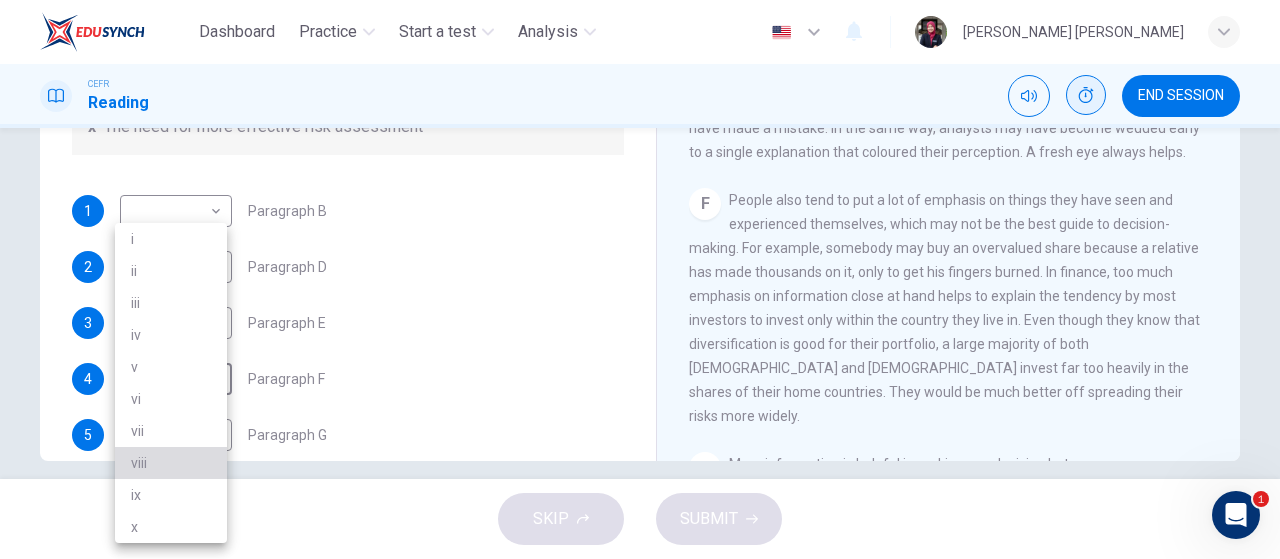 click on "viii" at bounding box center [171, 463] 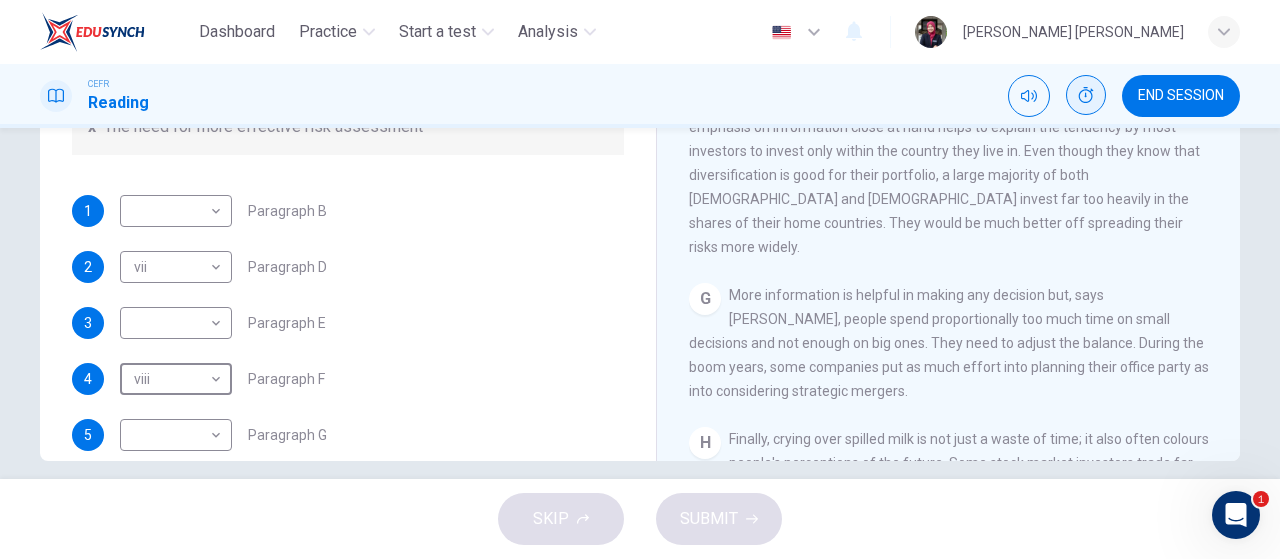 scroll, scrollTop: 1506, scrollLeft: 0, axis: vertical 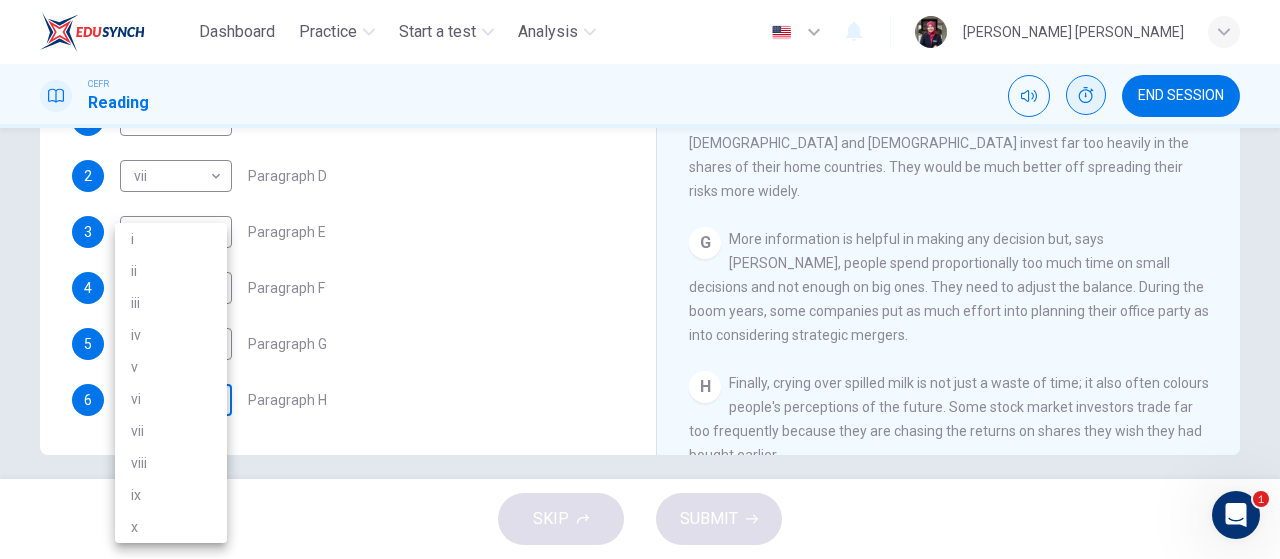 click on "Dashboard Practice Start a test Analysis English en ​ [PERSON_NAME] [PERSON_NAME] CEFR Reading END SESSION Questions 1 - 6 Reading Passage 1 has nine paragraphs  A-I
Choose the correct heading for Paragraphs  B  and  D-H  from the list of headings below.
Write the correct number  (i-xi)  in the boxes below. List of Headings i Not identifying the correct priorities ii A solution for the long term iii The difficulty of changing your mind iv Why looking back is unhelpful v Strengthening inner resources vi A successful approach to the study of decision-making vii The danger of trusting a global market viii Reluctance to go beyond the familiar ix The power of the first number x The need for more effective risk assessment 1 ​ ​ Paragraph B 2 vii vii ​ Paragraph D 3 ​ ​ Paragraph E 4 viii viii ​ Paragraph F 5 ​ ​ Paragraph G 6 ​ ​ Paragraph H Why Risks Can Go Wrong CLICK TO ZOOM Click to Zoom A B C D E F G H I SKIP SUBMIT EduSynch - Online Language Proficiency Testing Dashboard Practice 2025 1" at bounding box center (640, 279) 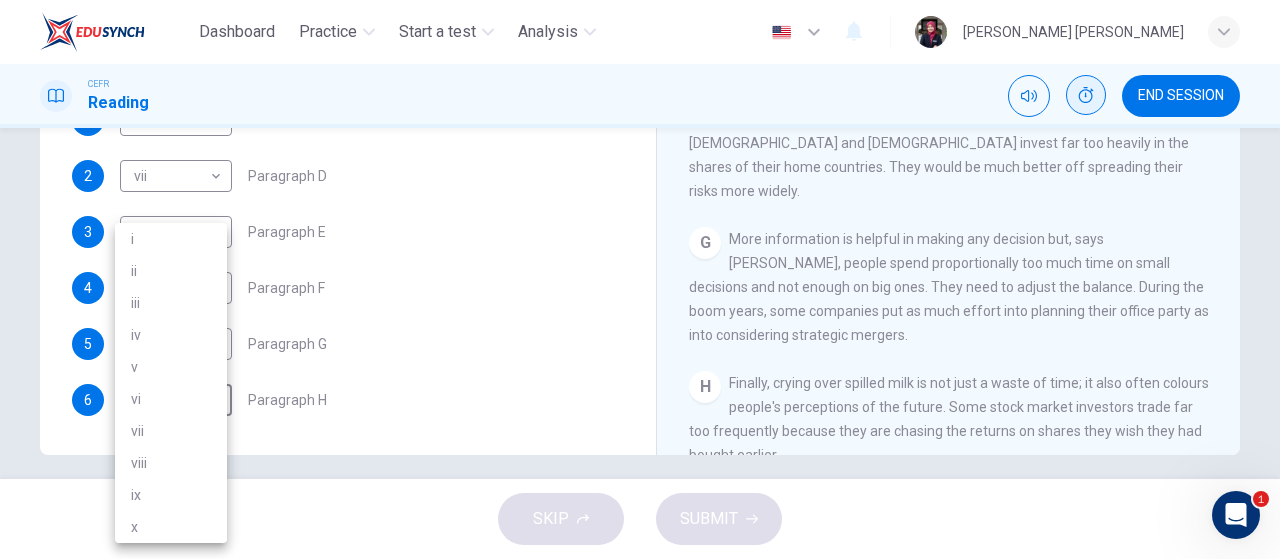 click on "vii" at bounding box center [171, 431] 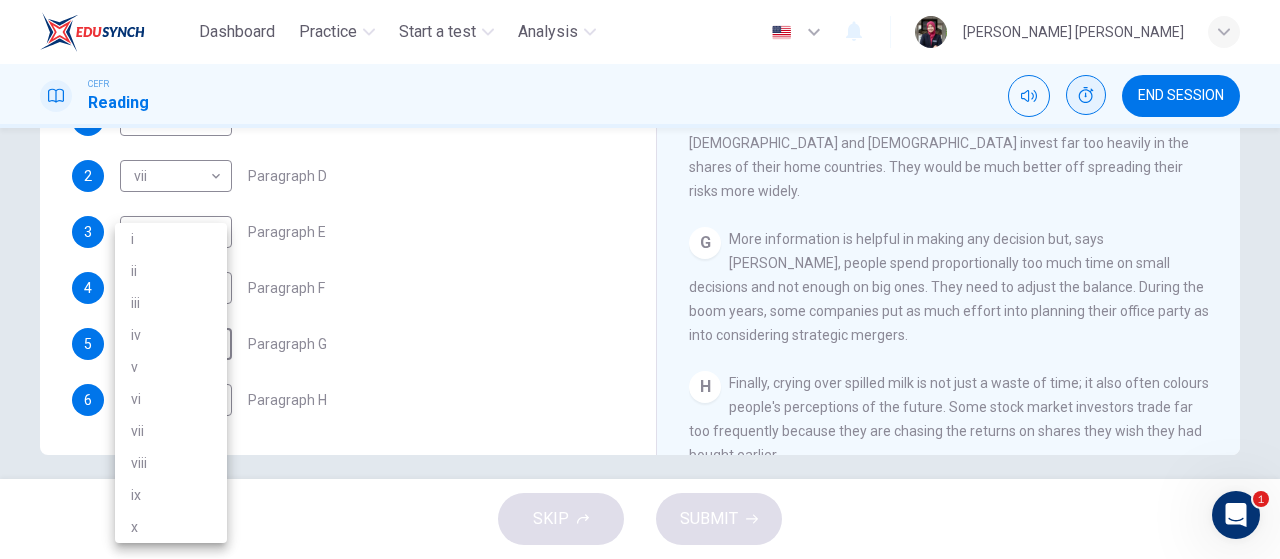 click on "Dashboard Practice Start a test Analysis English en ​ [PERSON_NAME] [PERSON_NAME] CEFR Reading END SESSION Questions 1 - 6 Reading Passage 1 has nine paragraphs  A-I
Choose the correct heading for Paragraphs  B  and  D-H  from the list of headings below.
Write the correct number  (i-xi)  in the boxes below. List of Headings i Not identifying the correct priorities ii A solution for the long term iii The difficulty of changing your mind iv Why looking back is unhelpful v Strengthening inner resources vi A successful approach to the study of decision-making vii The danger of trusting a global market viii Reluctance to go beyond the familiar ix The power of the first number x The need for more effective risk assessment 1 ​ ​ Paragraph B 2 vii vii ​ Paragraph D 3 ​ ​ Paragraph E 4 viii viii ​ Paragraph F 5 ​ ​ Paragraph G 6 vii vii ​ Paragraph H Why Risks Can Go Wrong CLICK TO ZOOM Click to Zoom A B C D E F G H I SKIP SUBMIT EduSynch - Online Language Proficiency Testing Dashboard Practice 1" at bounding box center (640, 279) 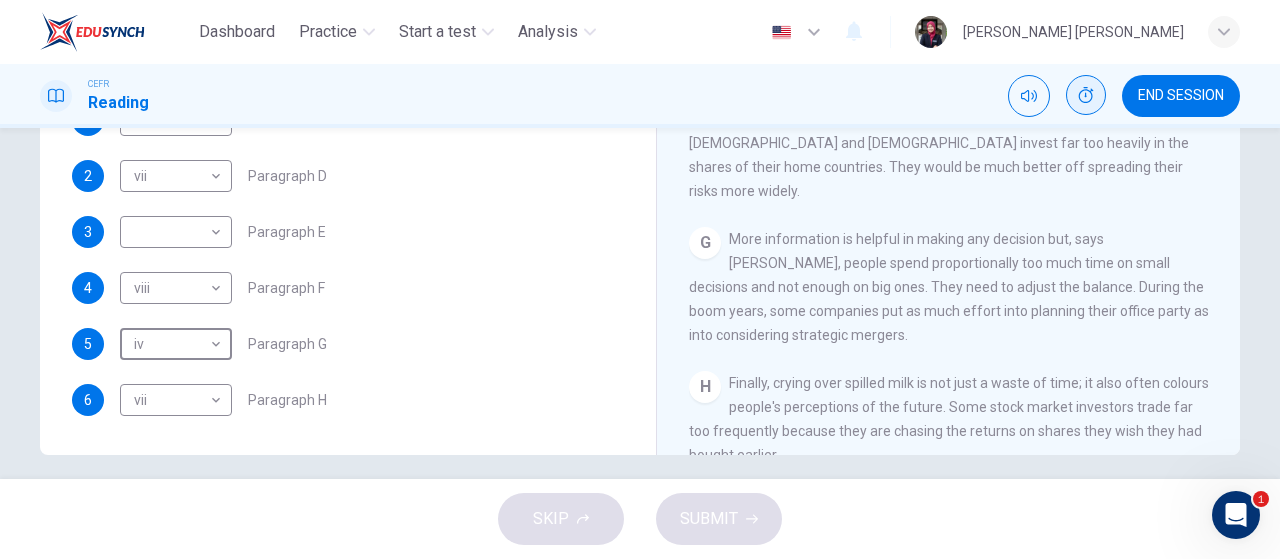 type on "iv" 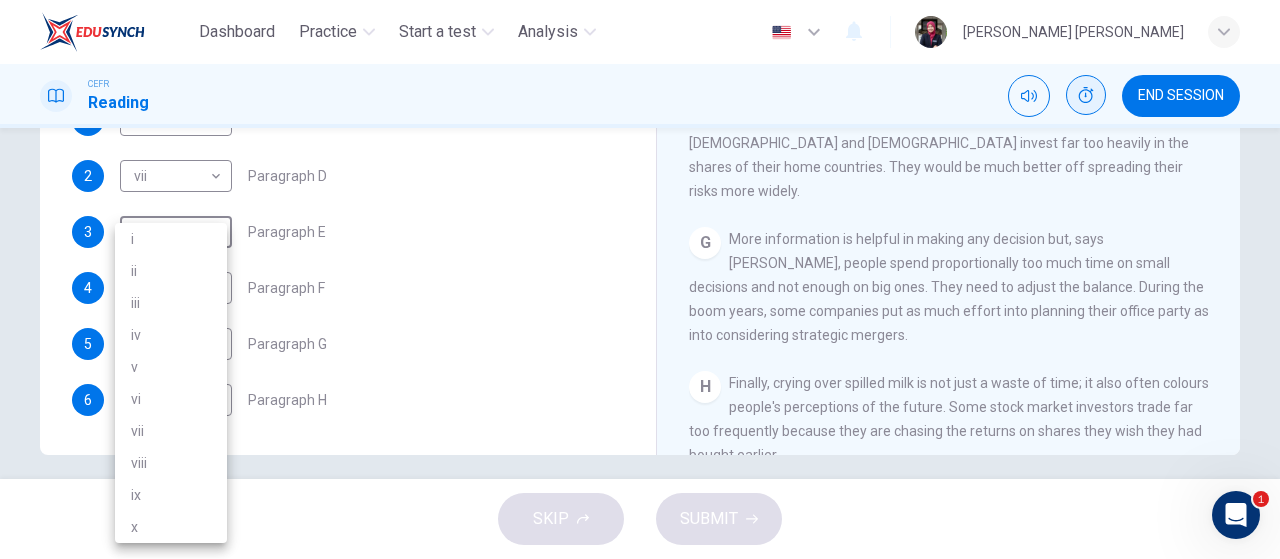 click on "Dashboard Practice Start a test Analysis English en ​ [PERSON_NAME] [PERSON_NAME] CEFR Reading END SESSION Questions 1 - 6 Reading Passage 1 has nine paragraphs  A-I
Choose the correct heading for Paragraphs  B  and  D-H  from the list of headings below.
Write the correct number  (i-xi)  in the boxes below. List of Headings i Not identifying the correct priorities ii A solution for the long term iii The difficulty of changing your mind iv Why looking back is unhelpful v Strengthening inner resources vi A successful approach to the study of decision-making vii The danger of trusting a global market viii Reluctance to go beyond the familiar ix The power of the first number x The need for more effective risk assessment 1 ​ ​ Paragraph B 2 vii vii ​ Paragraph D 3 ​ ​ Paragraph E 4 viii viii ​ Paragraph F 5 iv iv ​ Paragraph G 6 vii vii ​ Paragraph H Why Risks Can Go Wrong CLICK TO ZOOM Click to Zoom A B C D E F G H I SKIP SUBMIT EduSynch - Online Language Proficiency Testing Dashboard Practice" at bounding box center (640, 279) 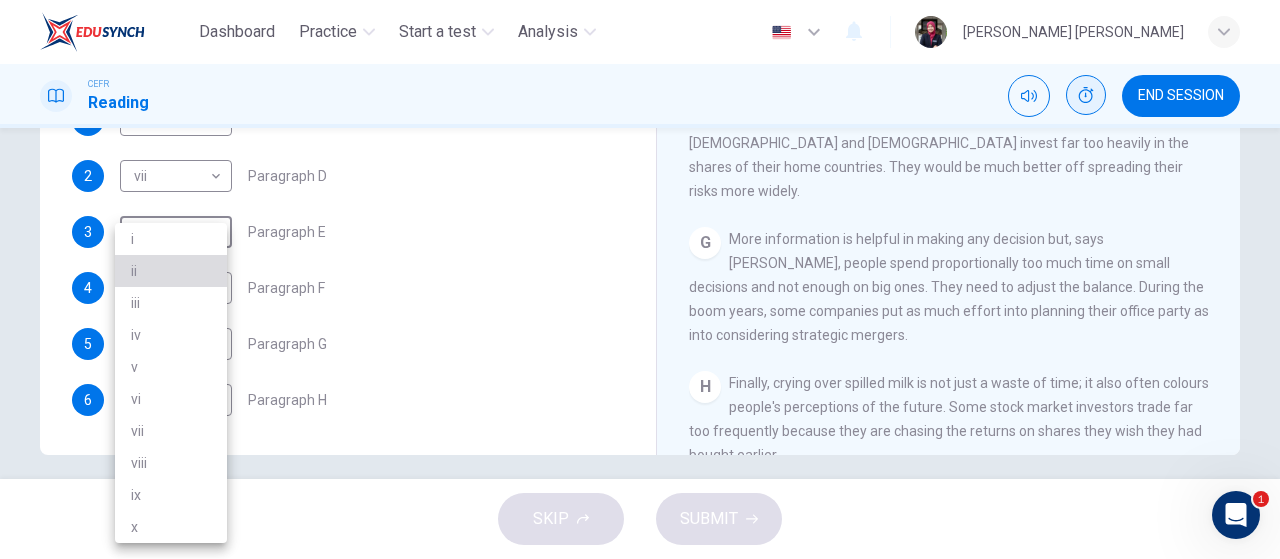 click on "ii" at bounding box center [171, 271] 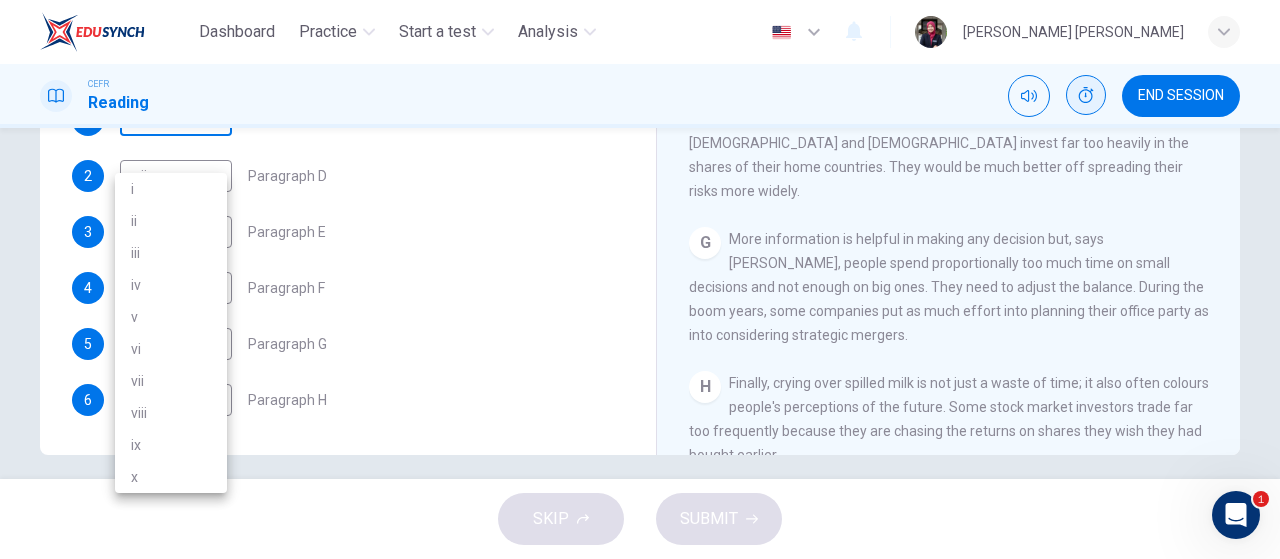 click on "Dashboard Practice Start a test Analysis English en ​ [PERSON_NAME] [PERSON_NAME] CEFR Reading END SESSION Questions 1 - 6 Reading Passage 1 has nine paragraphs  A-I
Choose the correct heading for Paragraphs  B  and  D-H  from the list of headings below.
Write the correct number  (i-xi)  in the boxes below. List of Headings i Not identifying the correct priorities ii A solution for the long term iii The difficulty of changing your mind iv Why looking back is unhelpful v Strengthening inner resources vi A successful approach to the study of decision-making vii The danger of trusting a global market viii Reluctance to go beyond the familiar ix The power of the first number x The need for more effective risk assessment 1 ​ ​ Paragraph B 2 vii vii ​ Paragraph D 3 ii ii ​ Paragraph E 4 viii viii ​ Paragraph F 5 iv iv ​ Paragraph G 6 vii vii ​ Paragraph H Why Risks Can Go Wrong CLICK TO ZOOM Click to Zoom A B C D E F G H I SKIP SUBMIT EduSynch - Online Language Proficiency Testing Dashboard 2025 1" at bounding box center [640, 279] 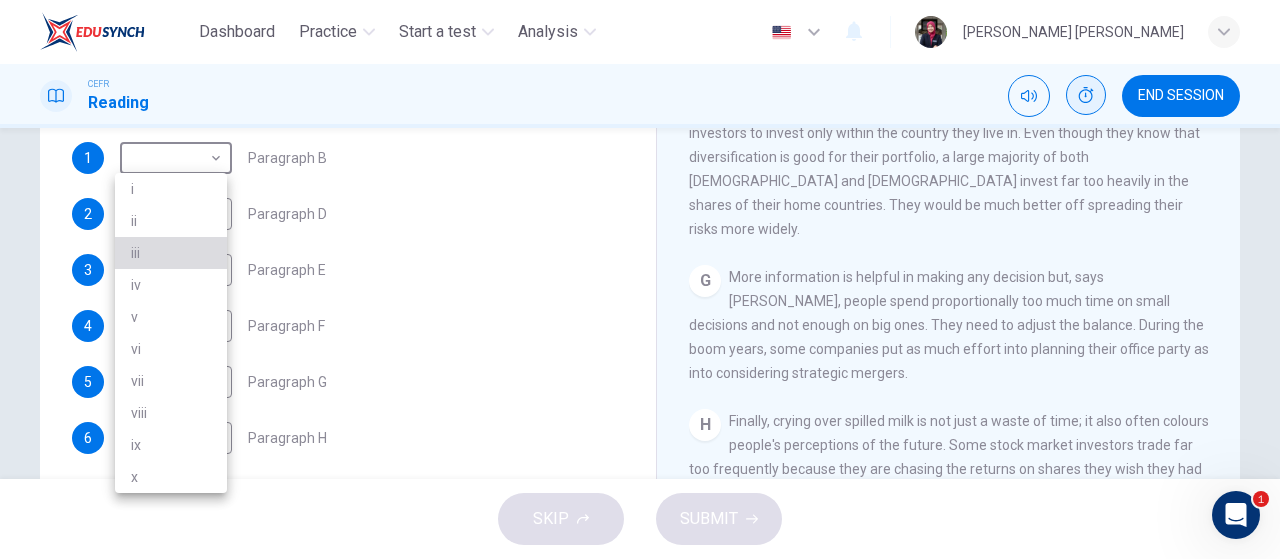 click on "iii" at bounding box center (171, 253) 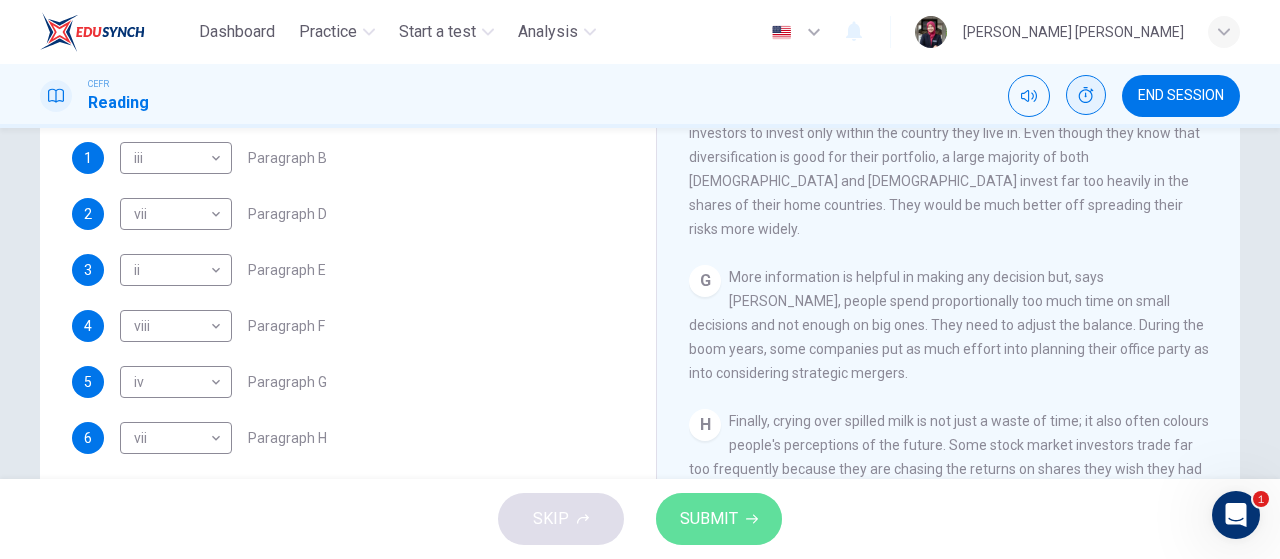 click on "SUBMIT" at bounding box center [709, 519] 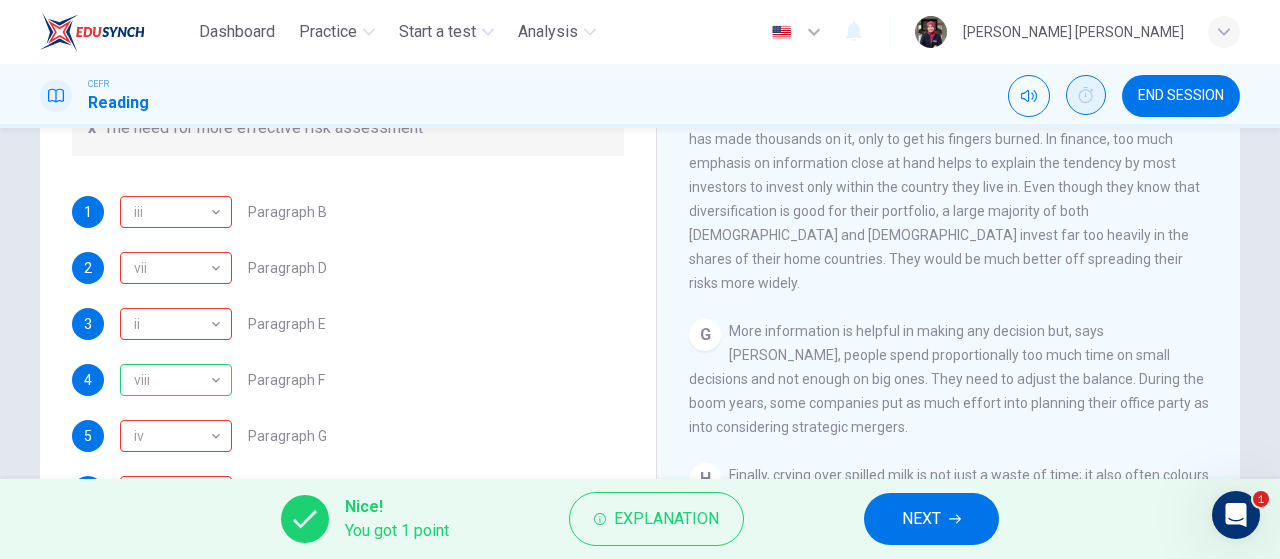 scroll, scrollTop: 314, scrollLeft: 0, axis: vertical 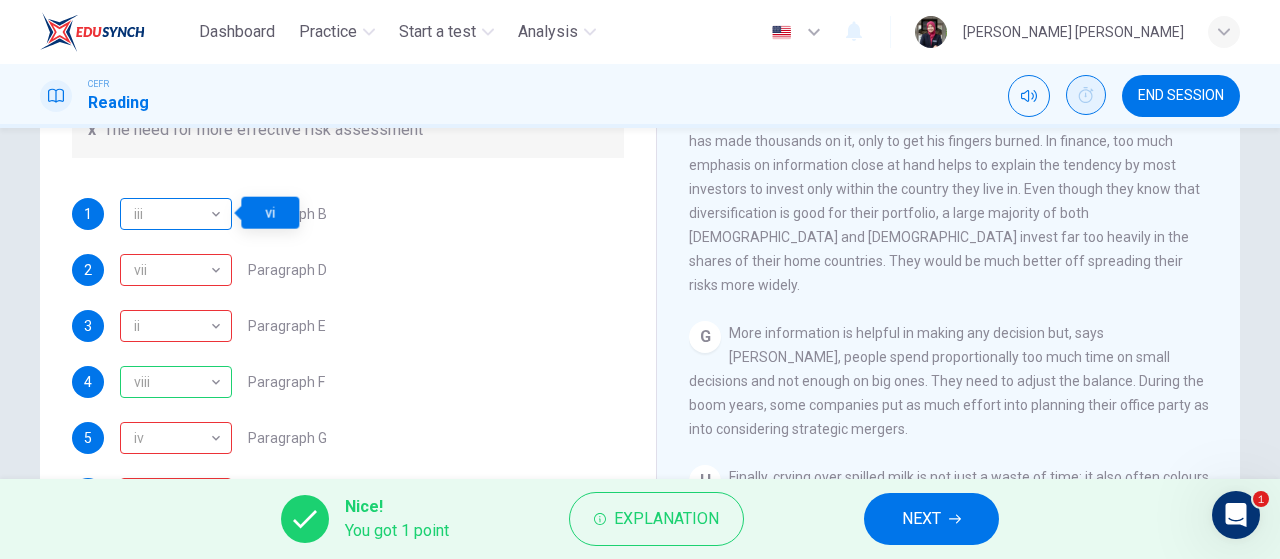 click on "iii" at bounding box center [172, 214] 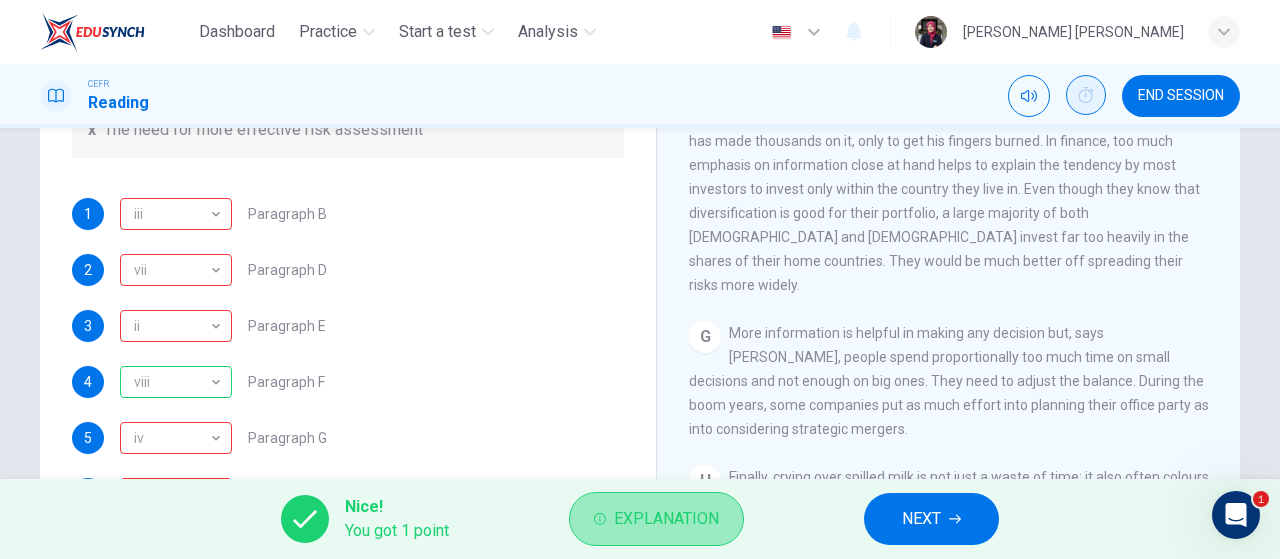 click on "Explanation" at bounding box center [656, 519] 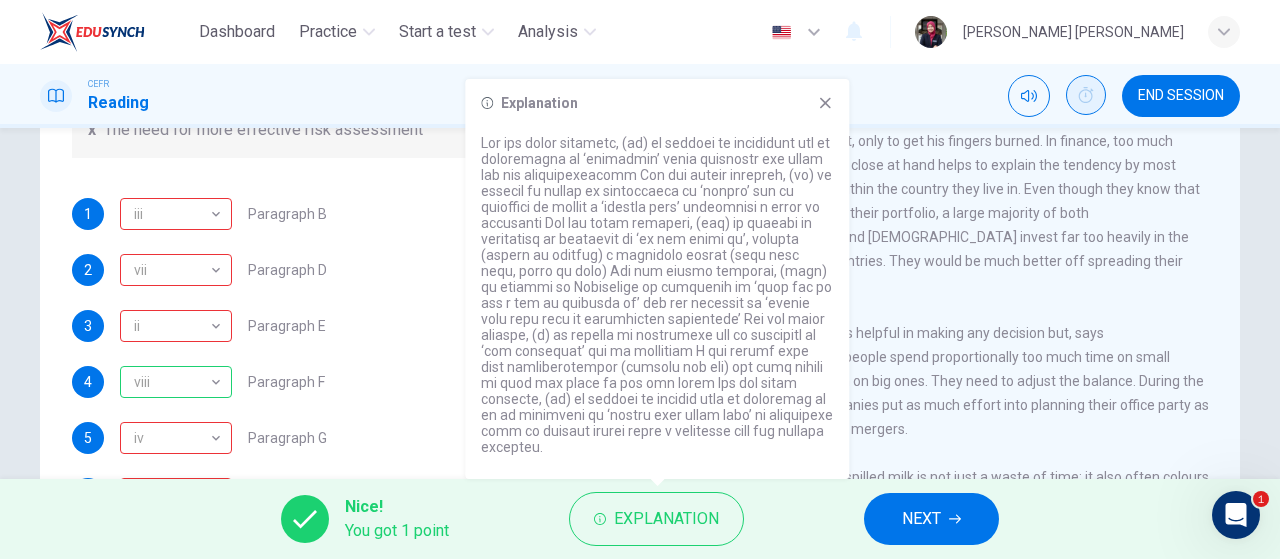 click on "People also tend to put a lot of emphasis on things they have seen and experienced themselves, which may not be the best guide to decision-making. For example, somebody may buy an overvalued share because a relative has made thousands on it, only to get his fingers burned. In finance, too much emphasis on information close at hand helps to explain the tendency by most investors to invest only within the country they live in. Even though they know that diversification is good for their portfolio, a large majority of both [DEMOGRAPHIC_DATA] and [DEMOGRAPHIC_DATA] invest far too heavily in the shares of their home countries. They would be much better off spreading their risks more widely." at bounding box center (944, 177) 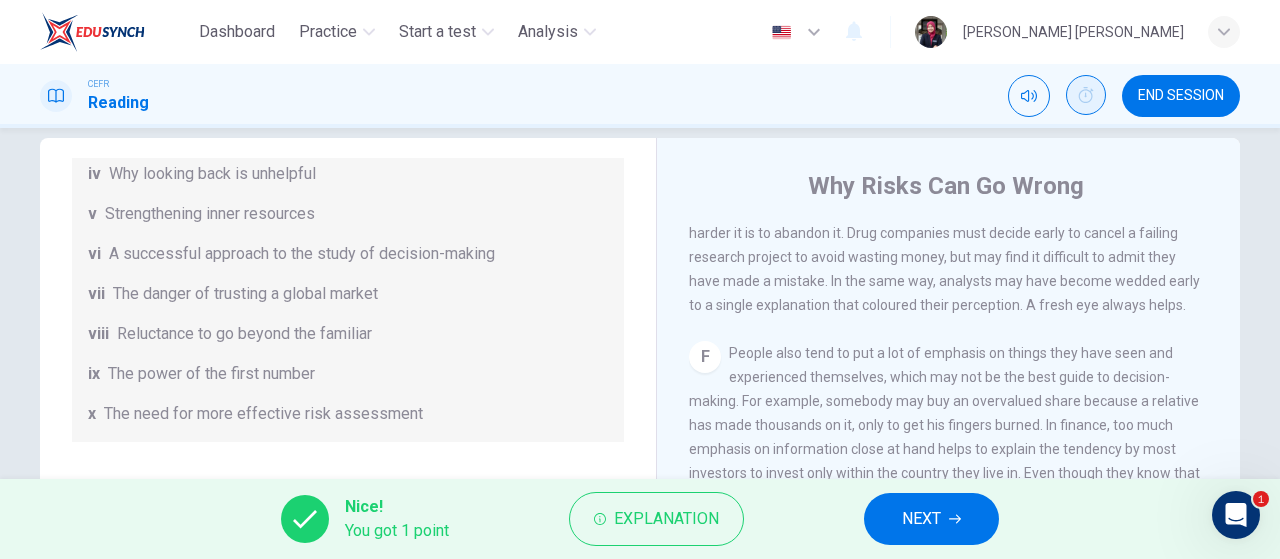 scroll, scrollTop: 31, scrollLeft: 0, axis: vertical 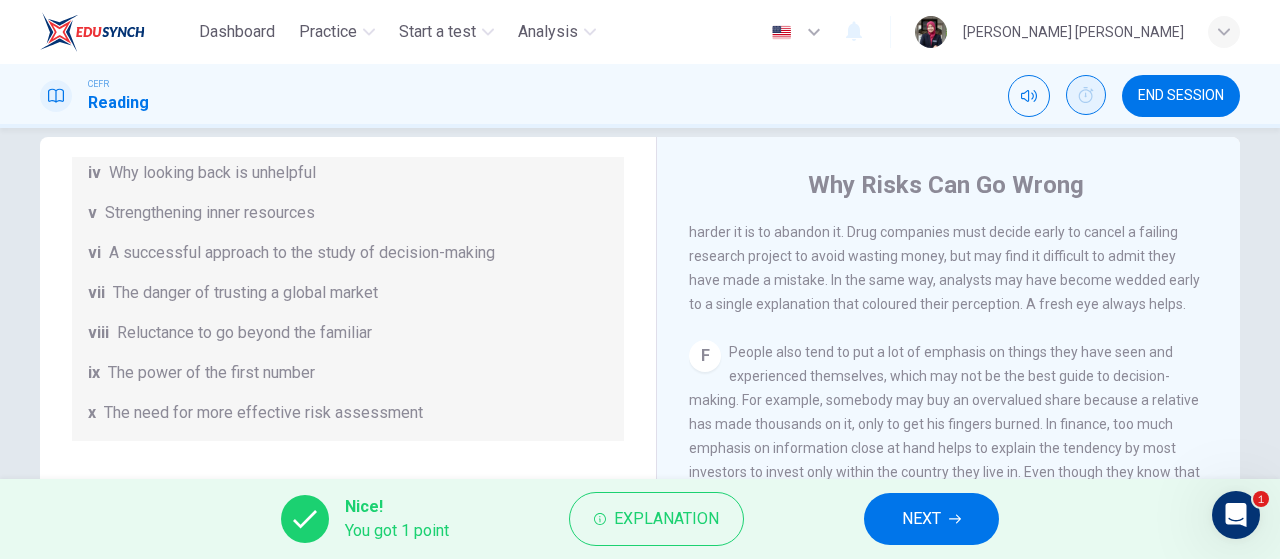 click on "Questions 1 - 6 Reading Passage 1 has nine paragraphs  A-I
Choose the correct heading for Paragraphs  B  and  D-H  from the list of headings below.
Write the correct number  (i-xi)  in the boxes below. List of Headings i Not identifying the correct priorities ii A solution for the long term iii The difficulty of changing your mind iv Why looking back is unhelpful v Strengthening inner resources vi A successful approach to the study of decision-making vii The danger of trusting a global market viii Reluctance to go beyond the familiar ix The power of the first number x The need for more effective risk assessment 1 iii iii ​ Paragraph B 2 vii vii ​ Paragraph D 3 ii ii ​ Paragraph E 4 viii viii ​ Paragraph F 5 iv iv ​ Paragraph G 6 vii vii ​ Paragraph H Why Risks Can Go Wrong CLICK TO ZOOM Click to Zoom A B C D E F G H I" at bounding box center [640, 484] 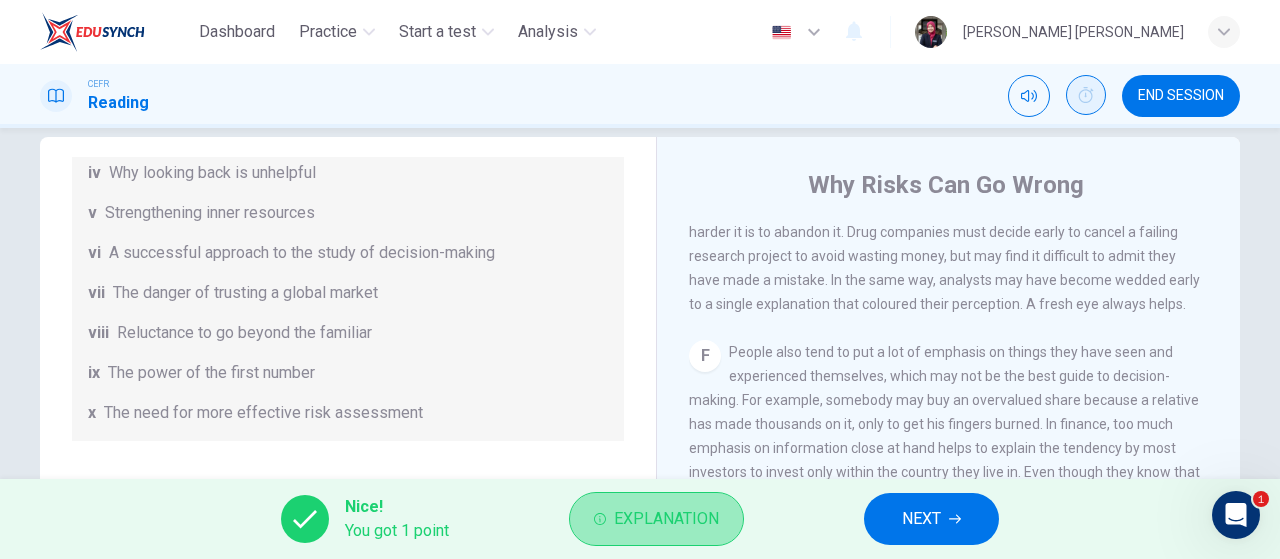 click on "Explanation" at bounding box center [656, 519] 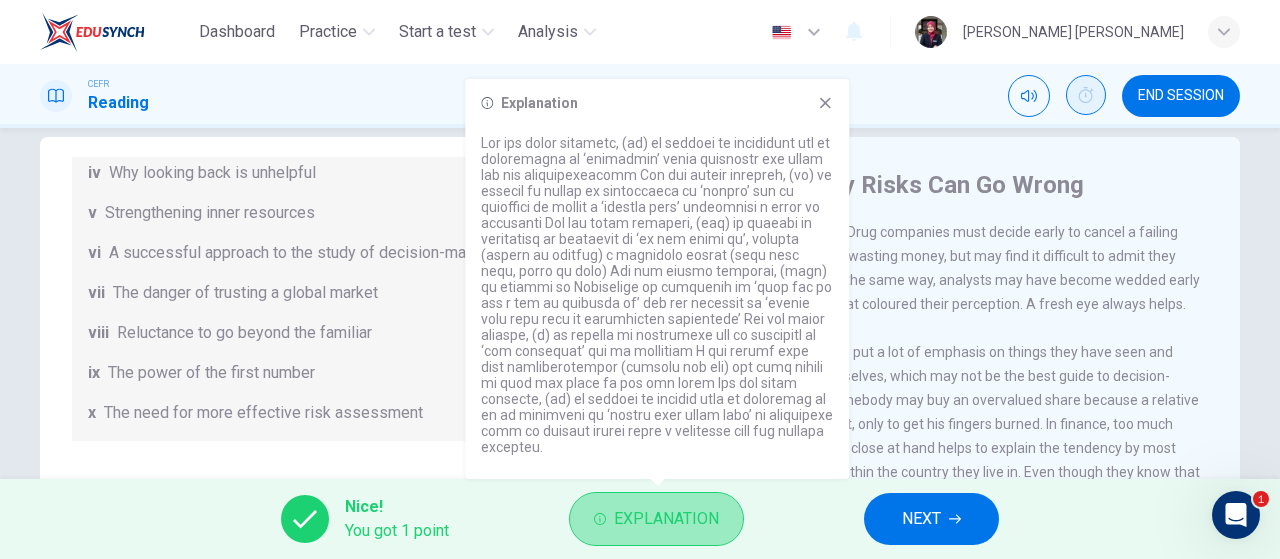 click on "Explanation" at bounding box center [656, 519] 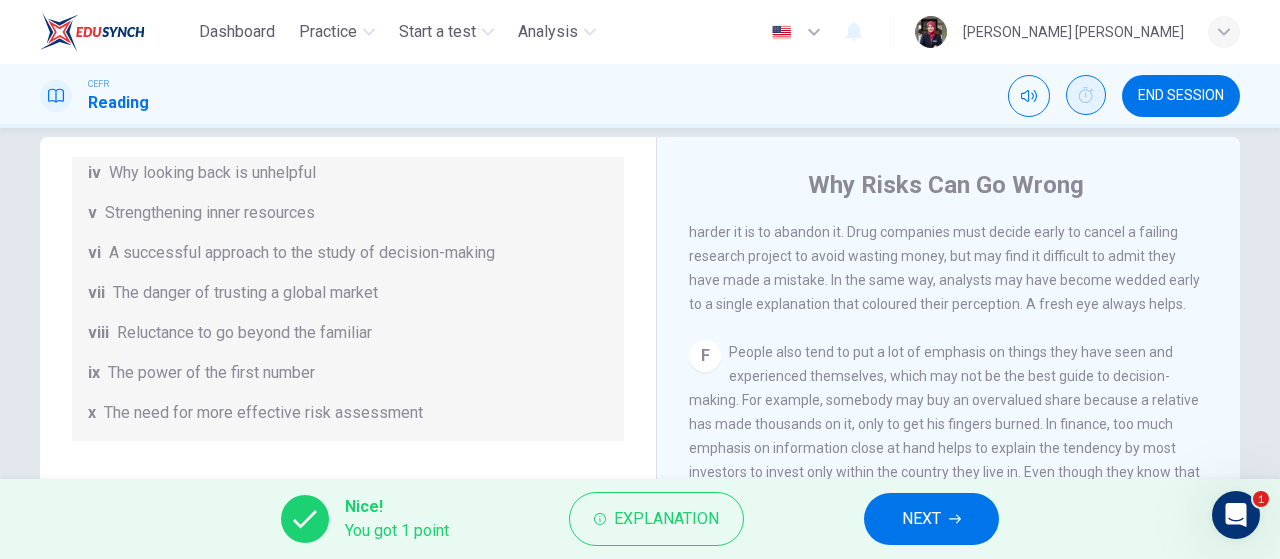 click on "Why Risks Can Go Wrong CLICK TO ZOOM Click to Zoom A People make terrible decisions about the future. The evidence is all around, from their investments in the stock markets to the way they run their businesses. In fact, people are consistently bad at dealing with uncertainty, underestimating some kinds of risk and overestimating others. Surely there must be a better way than using intuition? B C D Another source of wrong decisions is related to the decisive effect of the initial meeting, particularly in negotiations over money. This is referred to as the 'anchor effect'. Once a figure has been mentioned, it takes a strange hold over the human mind. The asking price quoted in a house sale, for example, tends to become accepted by all parties as the 'anchor' around which negotiations take place. Much the same goes for salary negotiations or mergers and acquisitions. If nobody has much information to go on, a figure can provide comfort - even though it may lead to a terrible mistake. E F G H I" at bounding box center [948, 500] 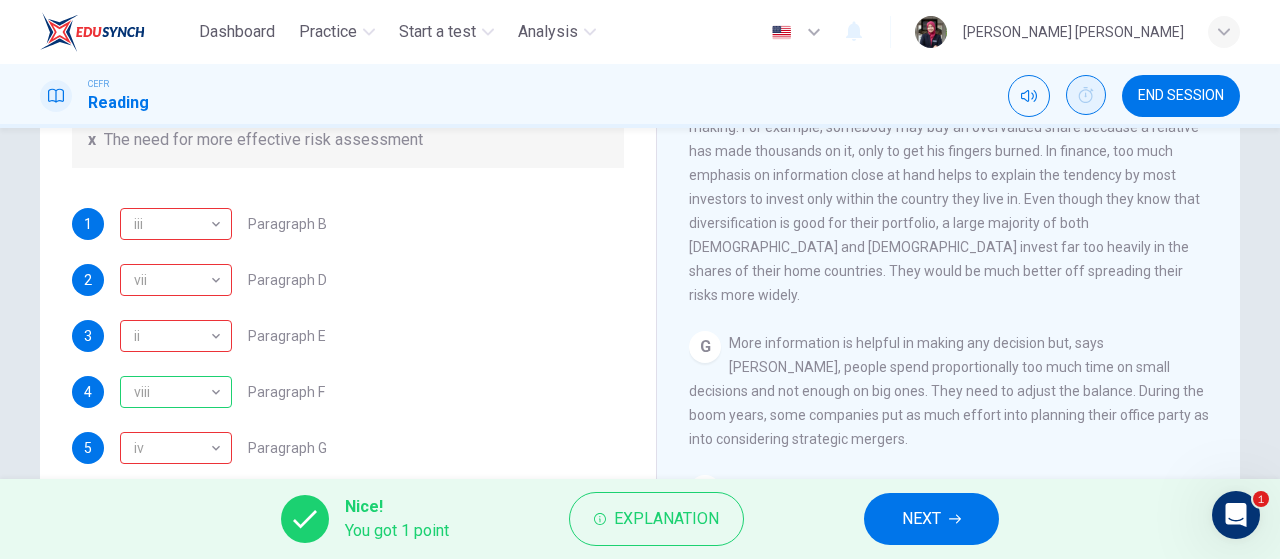scroll, scrollTop: 311, scrollLeft: 0, axis: vertical 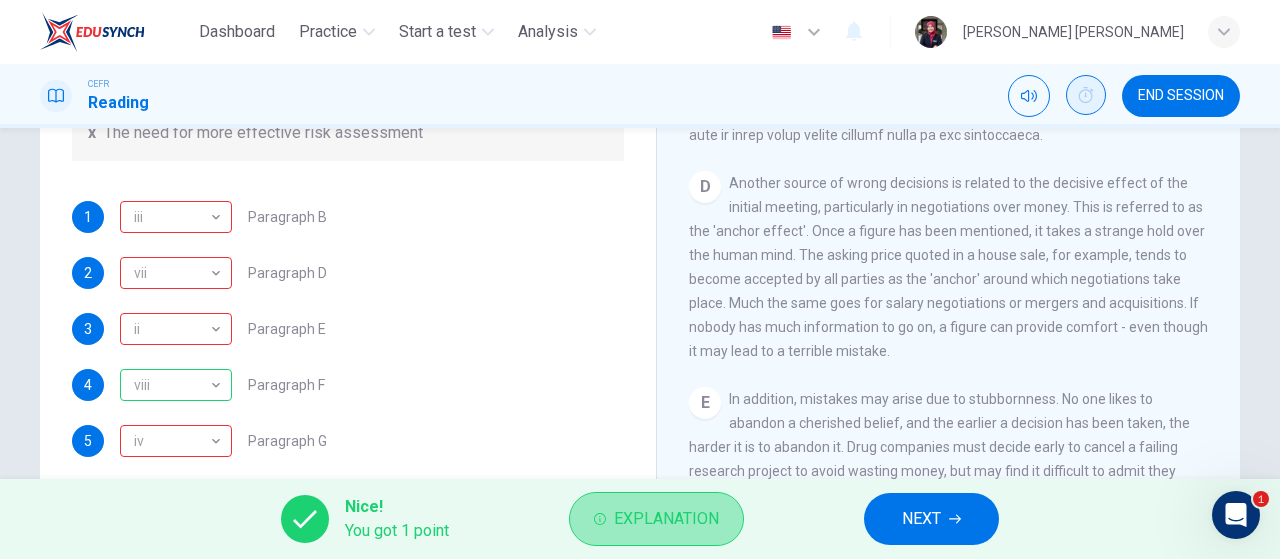 click on "Explanation" at bounding box center [656, 519] 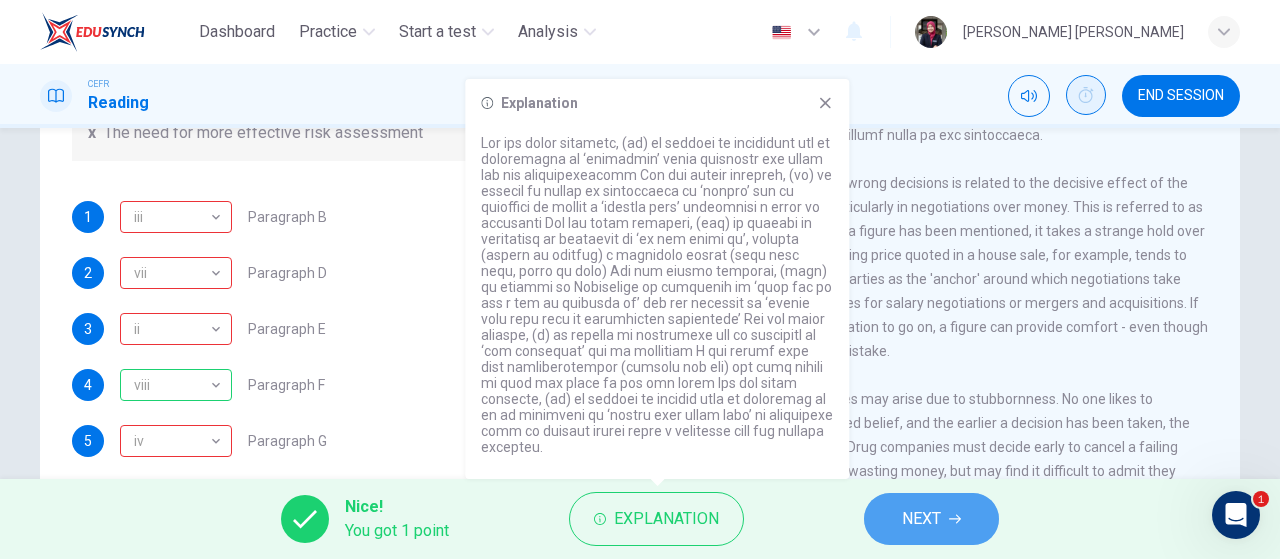 click on "NEXT" at bounding box center [921, 519] 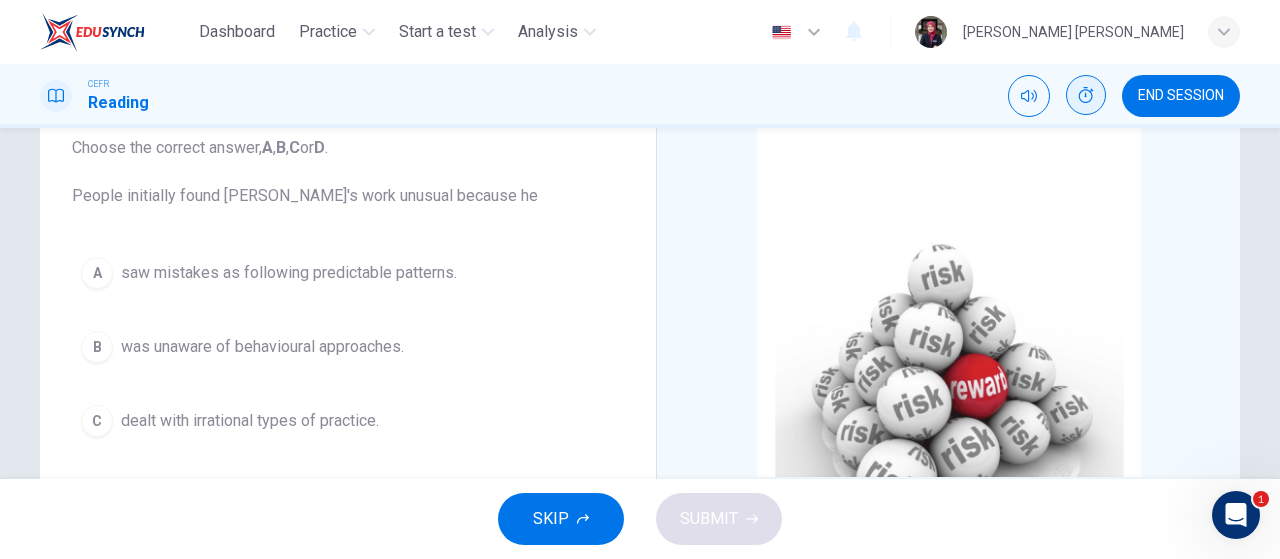 scroll, scrollTop: 126, scrollLeft: 0, axis: vertical 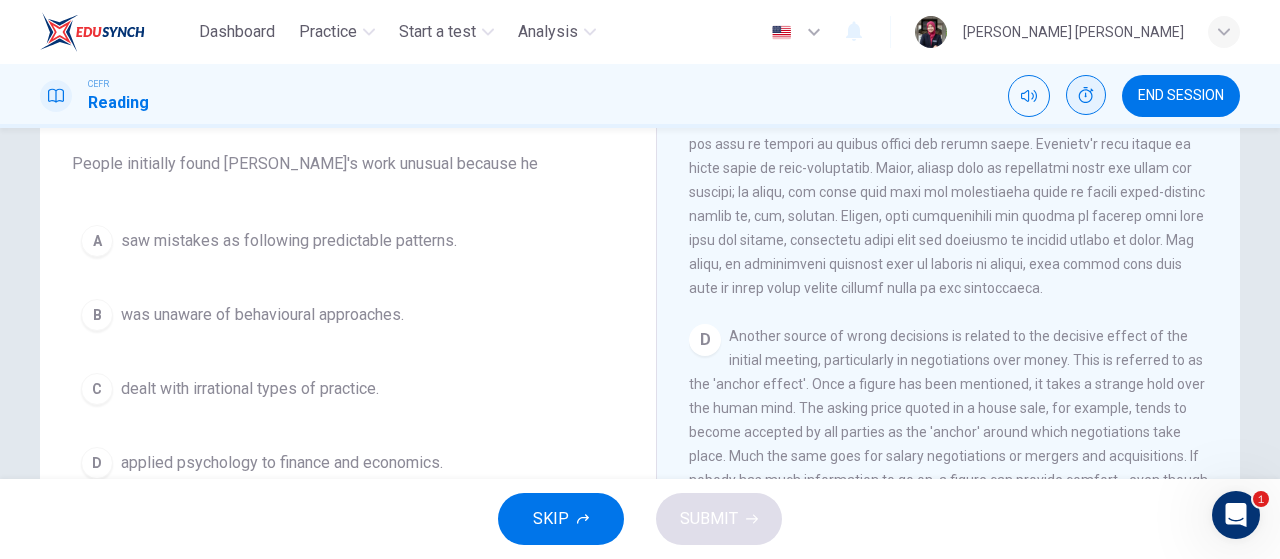 click on "A saw mistakes as following predictable patterns. B was unaware of behavioural approaches. C dealt with irrational types of practice. D applied psychology to finance and economics." at bounding box center (348, 352) 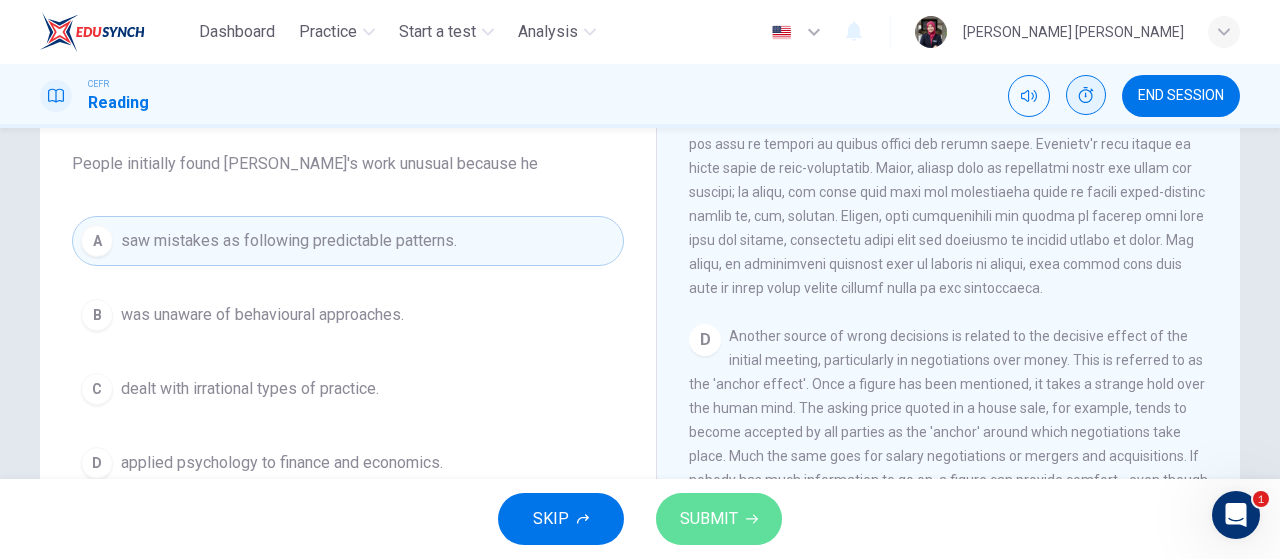 click on "SUBMIT" at bounding box center [719, 519] 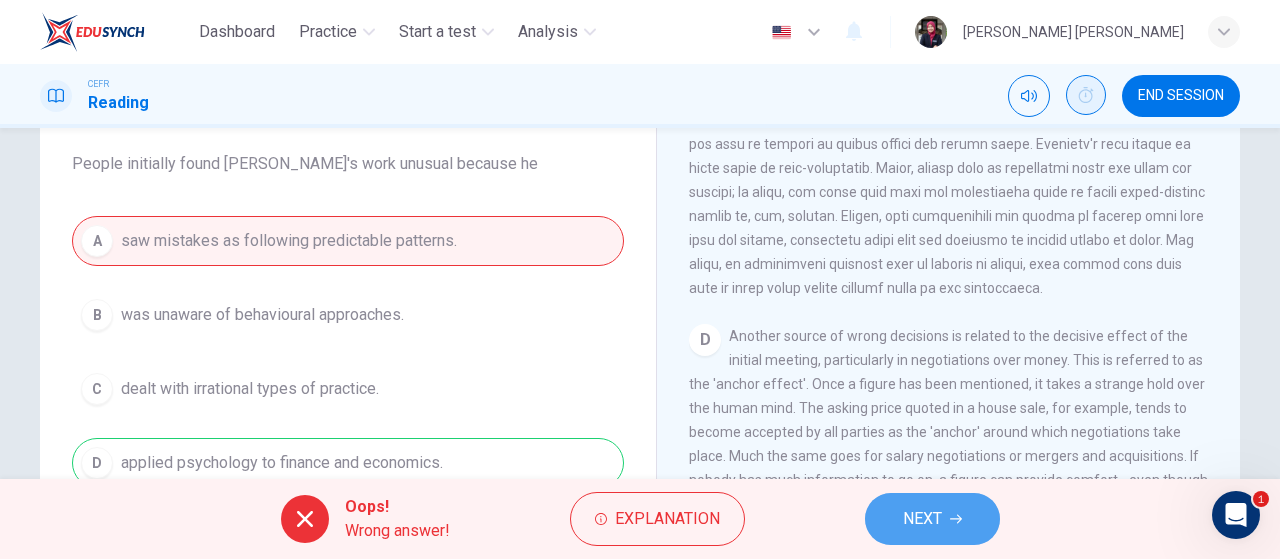 click on "NEXT" at bounding box center (922, 519) 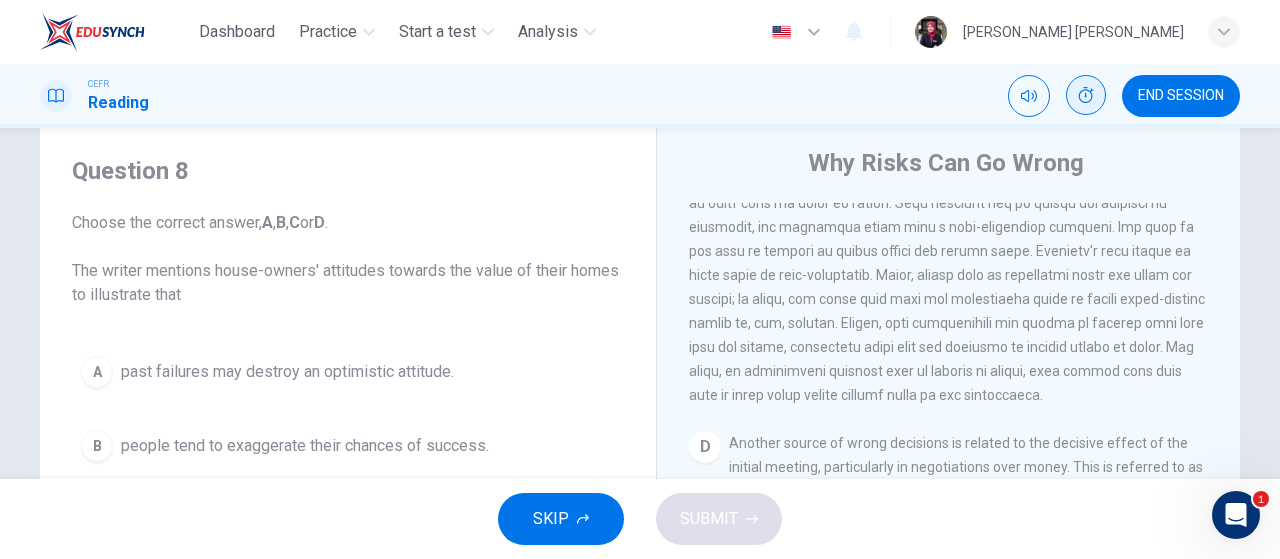 scroll, scrollTop: 0, scrollLeft: 0, axis: both 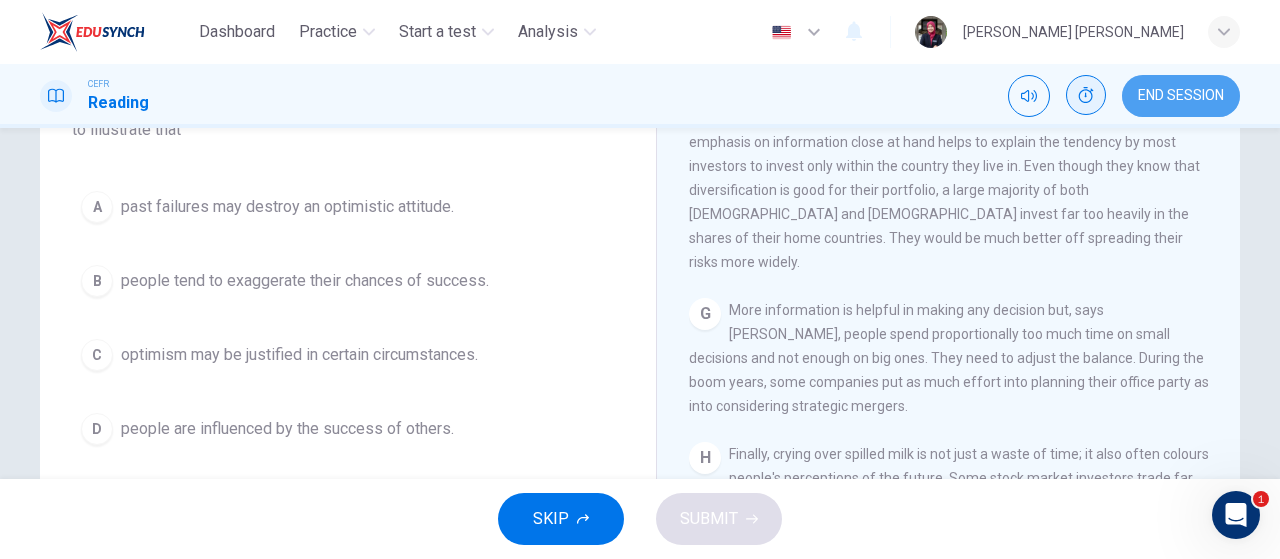 click on "END SESSION" at bounding box center (1181, 96) 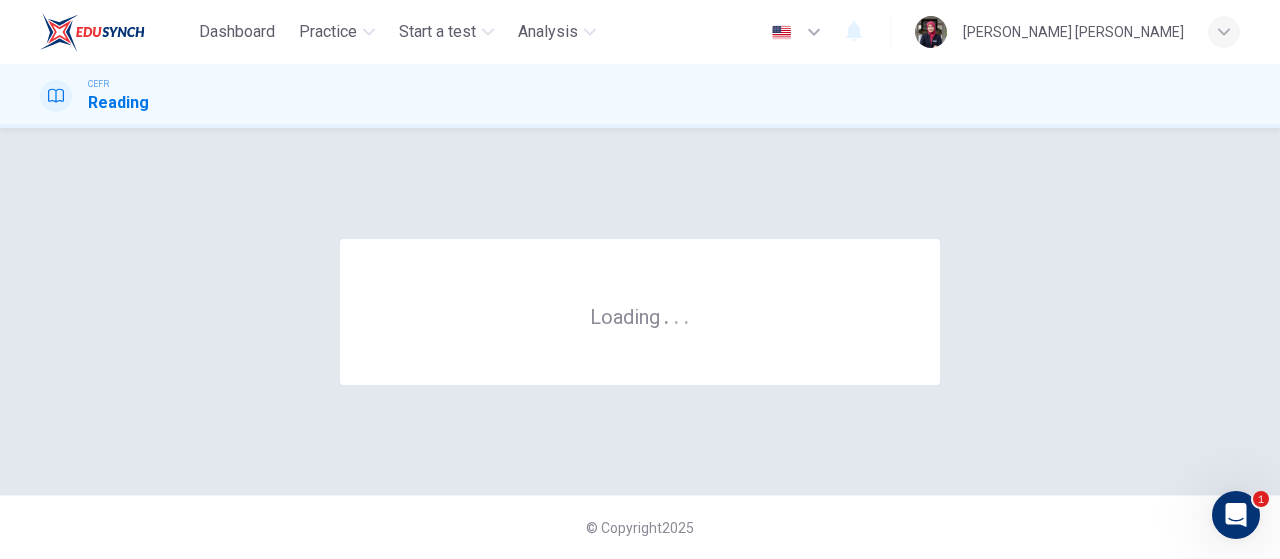 scroll, scrollTop: 0, scrollLeft: 0, axis: both 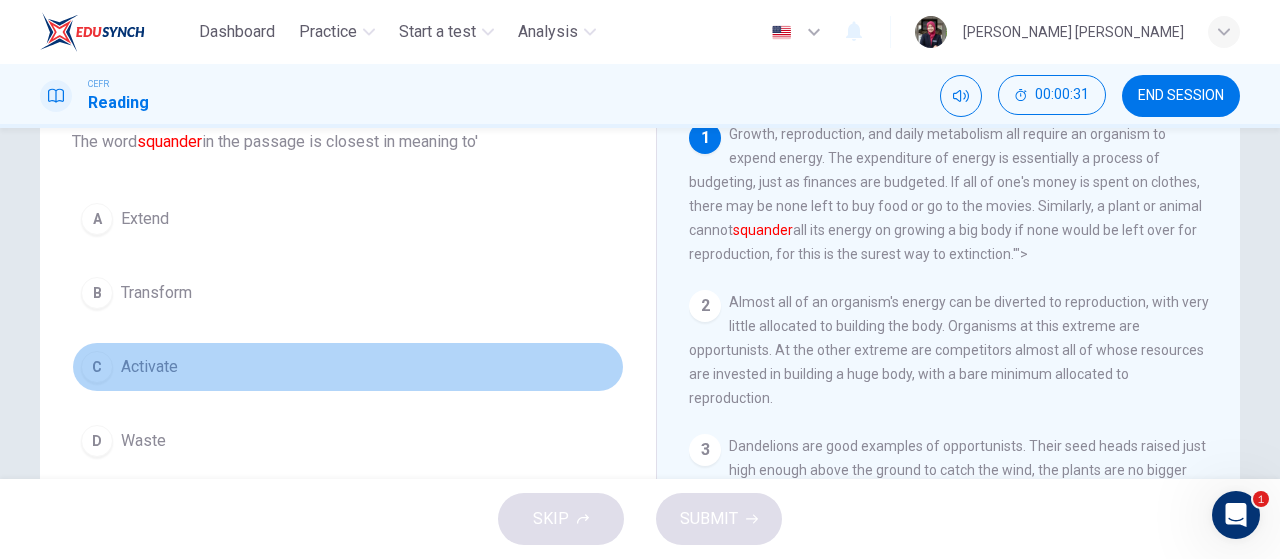 click on "C Activate" at bounding box center [348, 367] 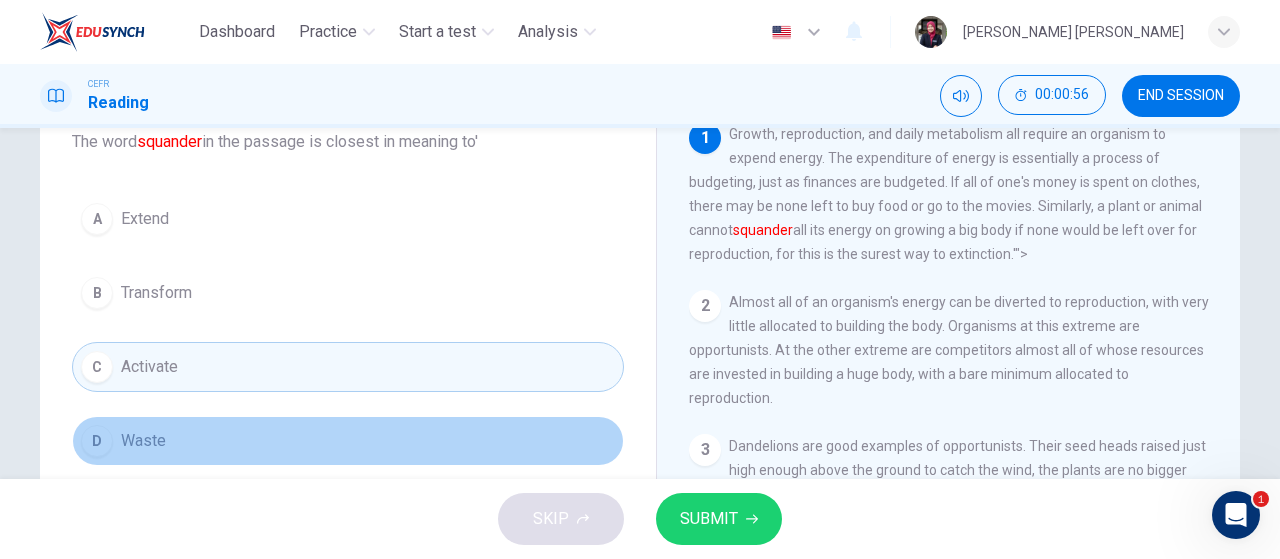 click on "D Waste" at bounding box center (348, 441) 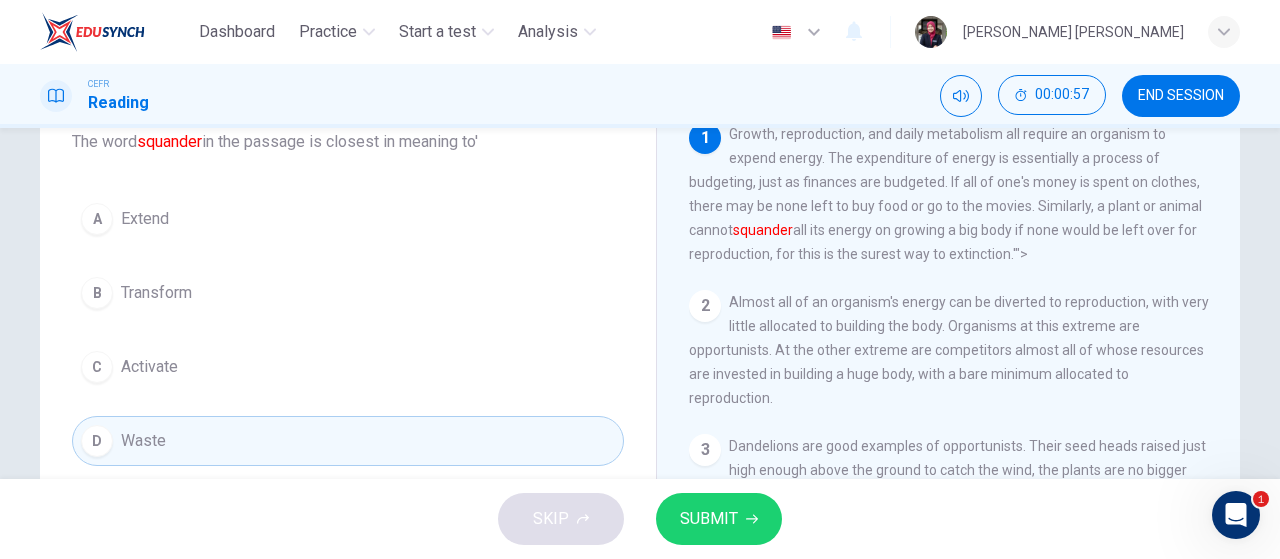 click on "SUBMIT" at bounding box center (719, 519) 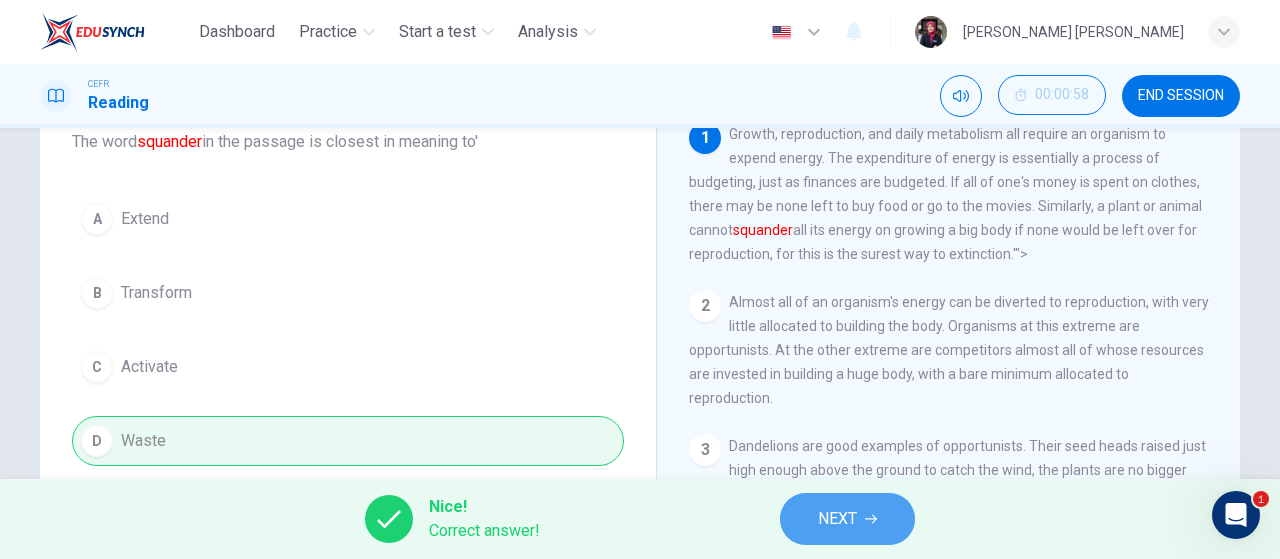 click on "NEXT" at bounding box center [837, 519] 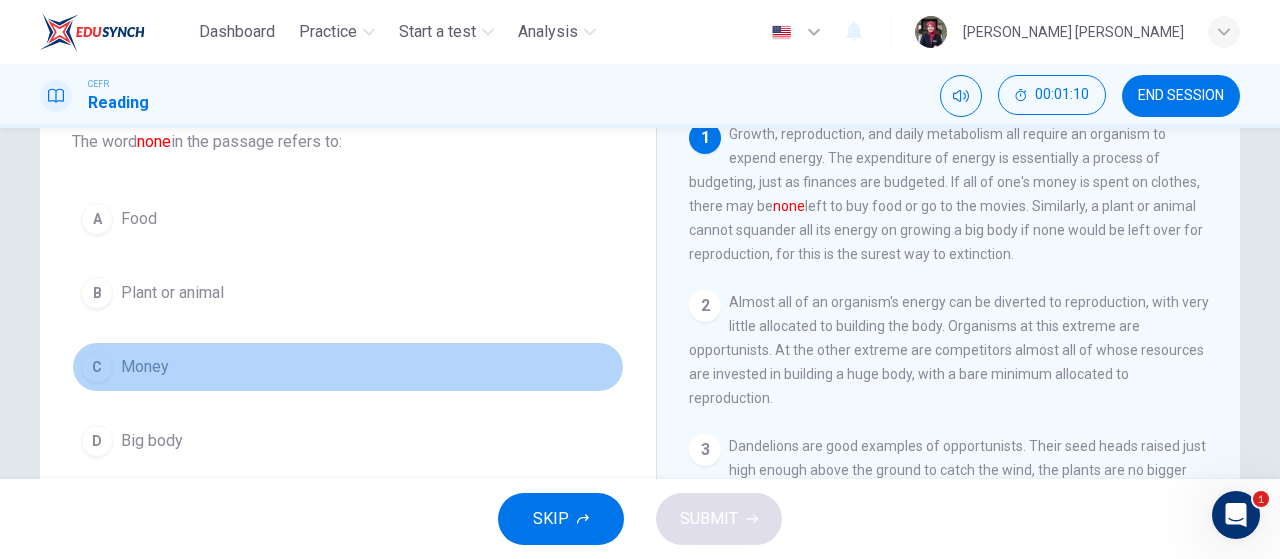 click on "C Money" at bounding box center (348, 367) 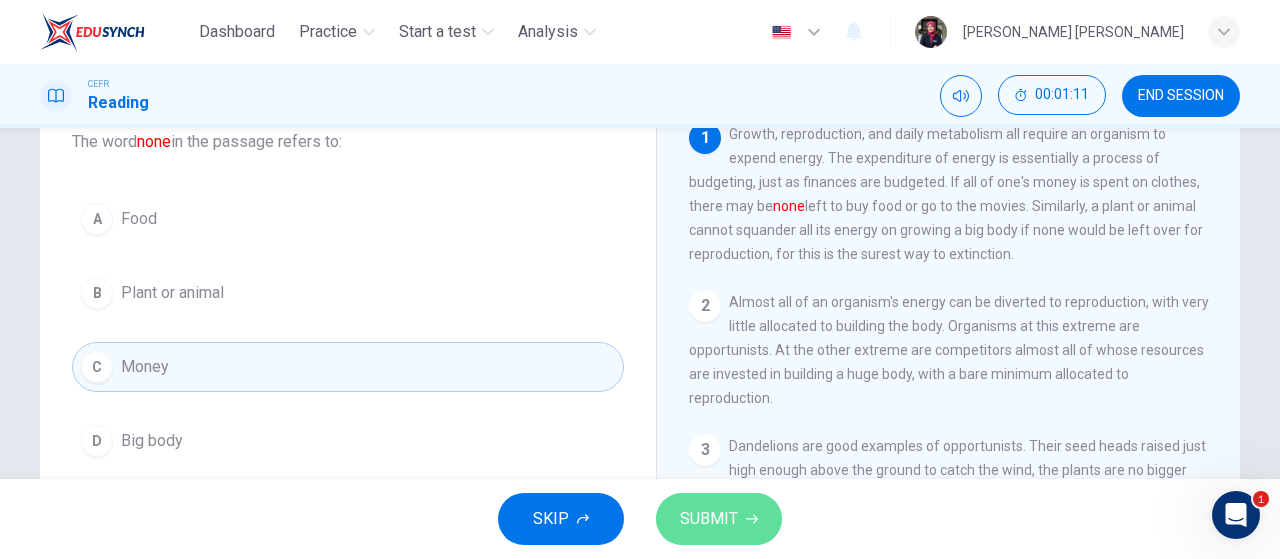 click on "SUBMIT" at bounding box center [719, 519] 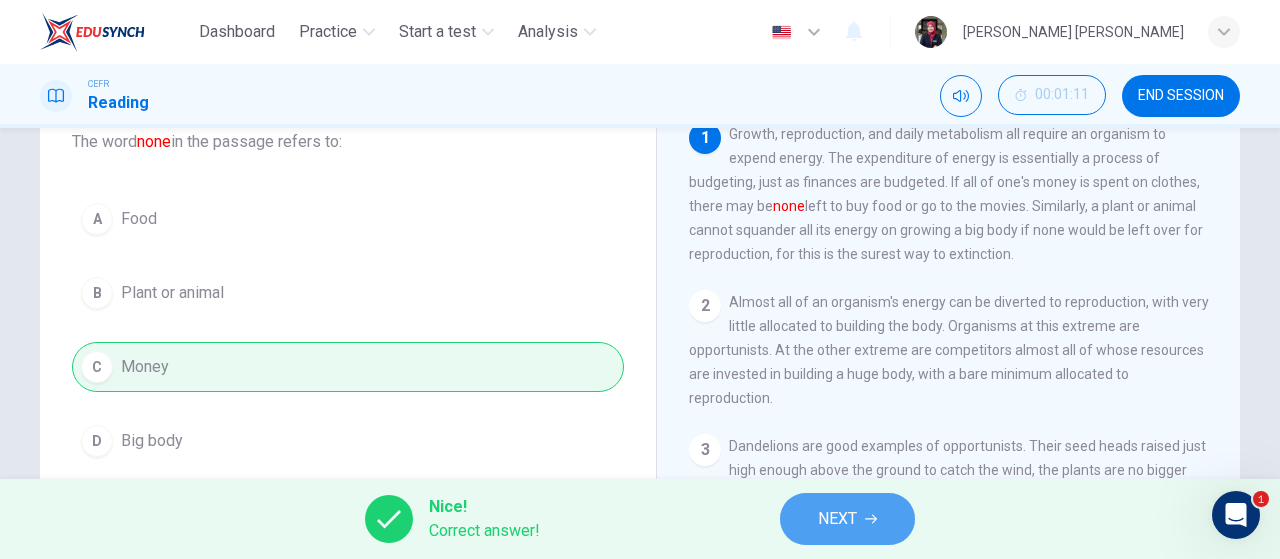 click on "NEXT" at bounding box center [847, 519] 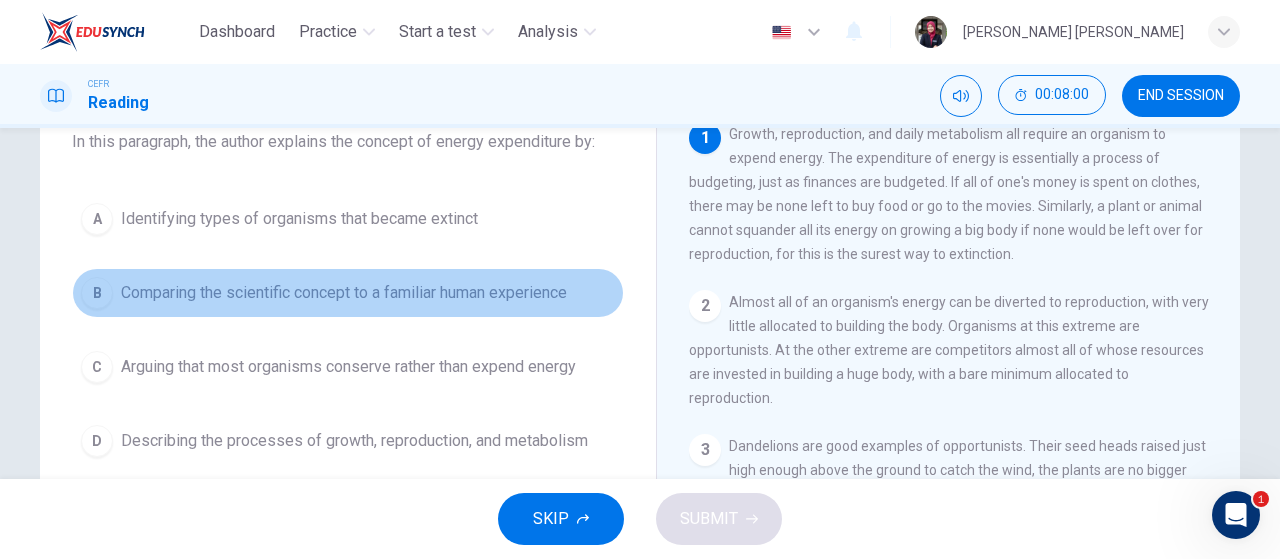 click on "Comparing the scientific concept to a familiar human experience" at bounding box center [344, 293] 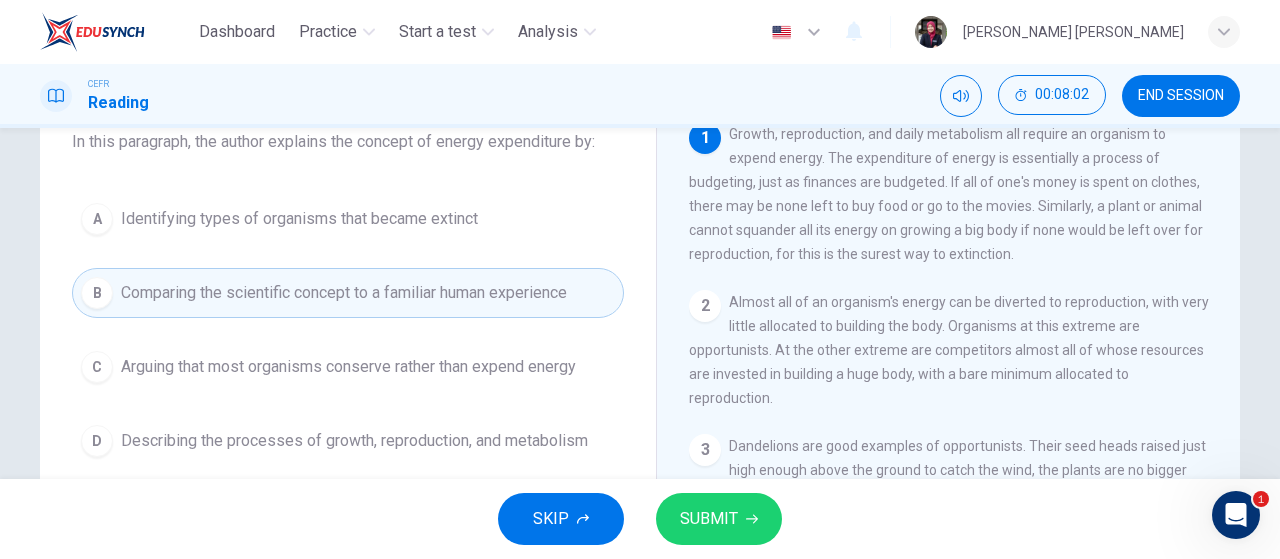 click on "SKIP SUBMIT" at bounding box center (640, 519) 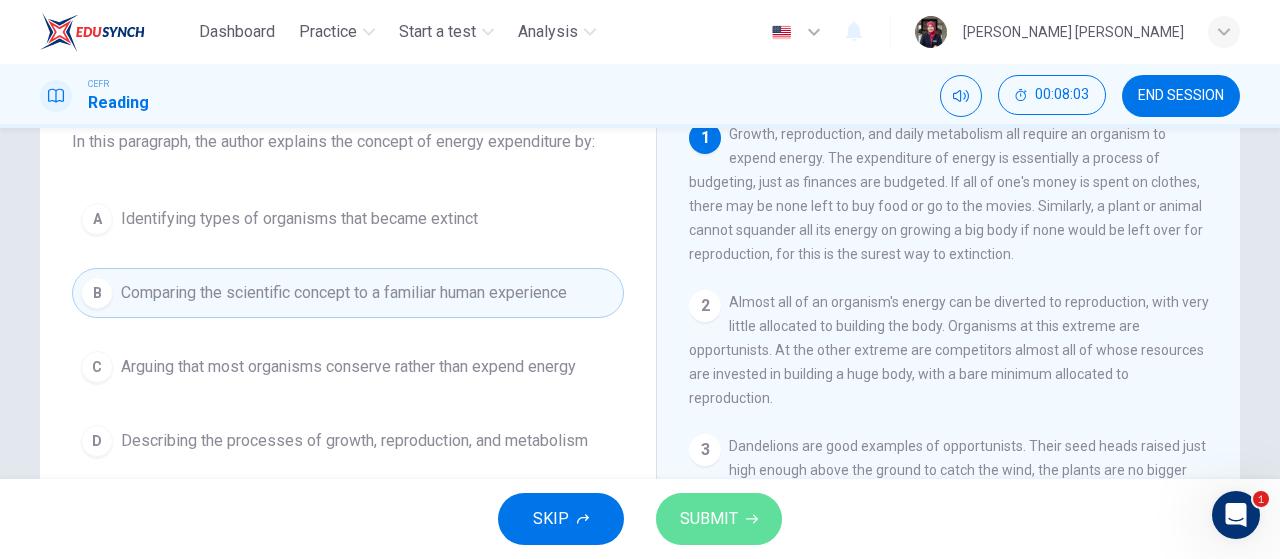 click on "SUBMIT" at bounding box center [709, 519] 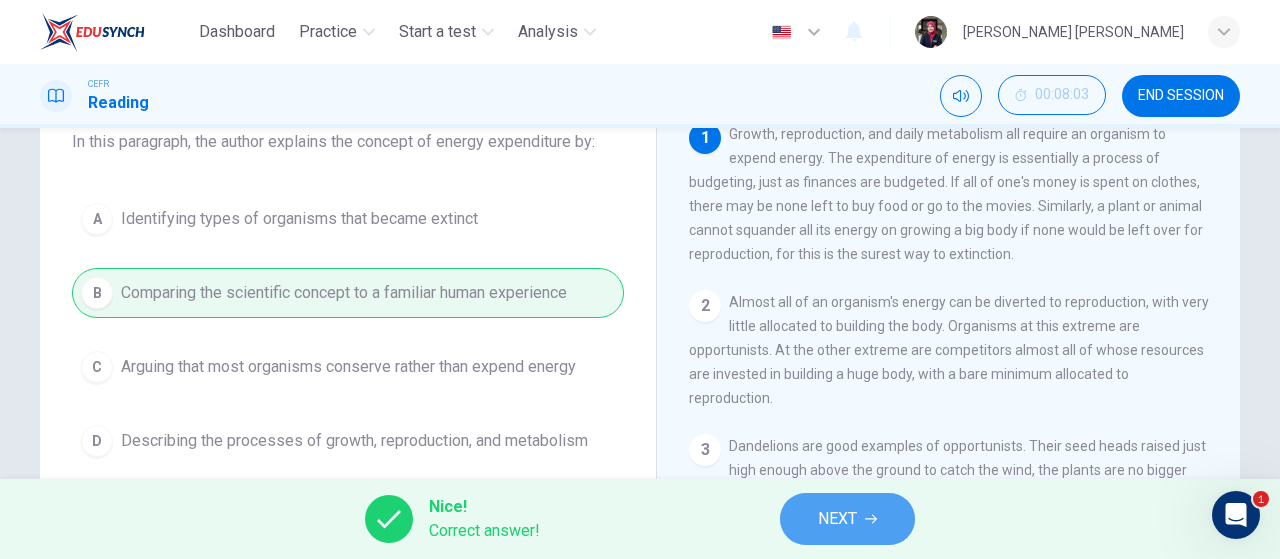 click on "NEXT" at bounding box center [847, 519] 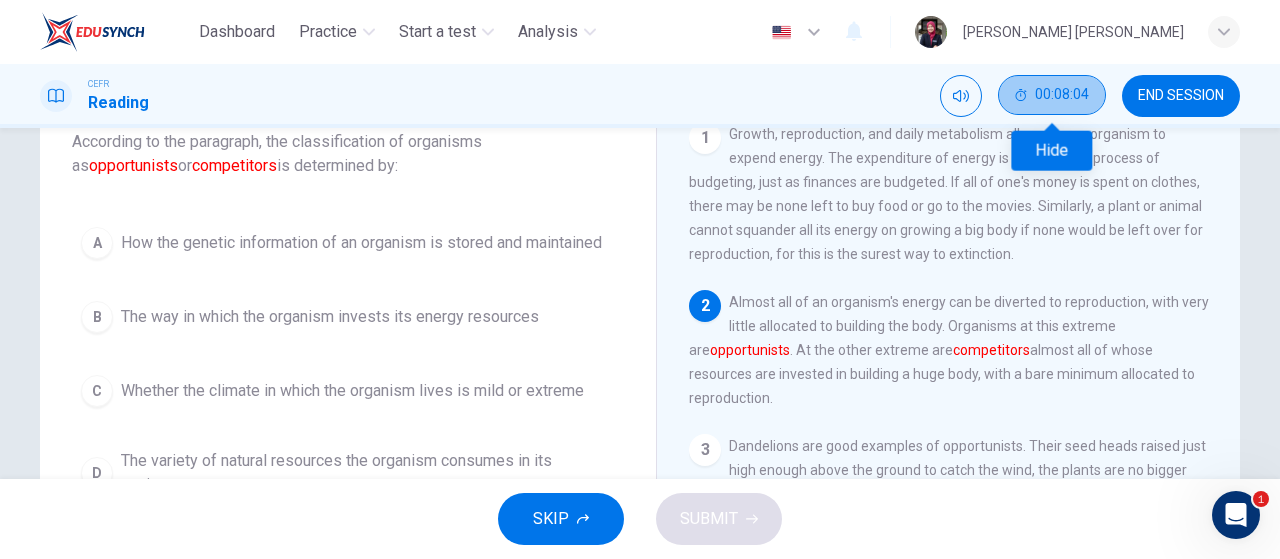 click on "00:08:04" at bounding box center (1052, 95) 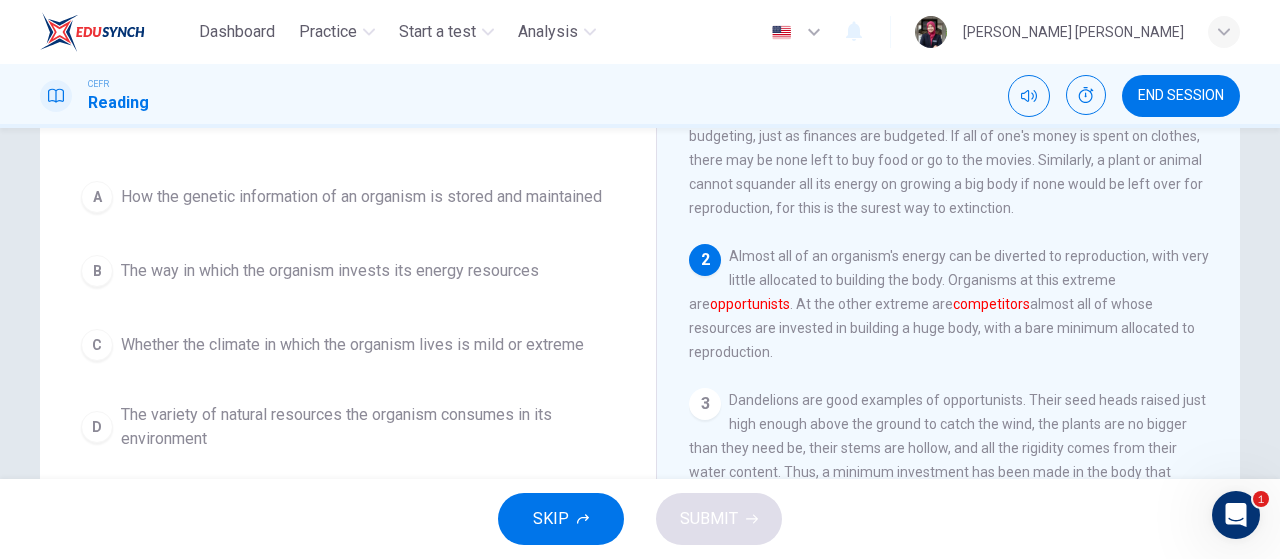 scroll, scrollTop: 178, scrollLeft: 0, axis: vertical 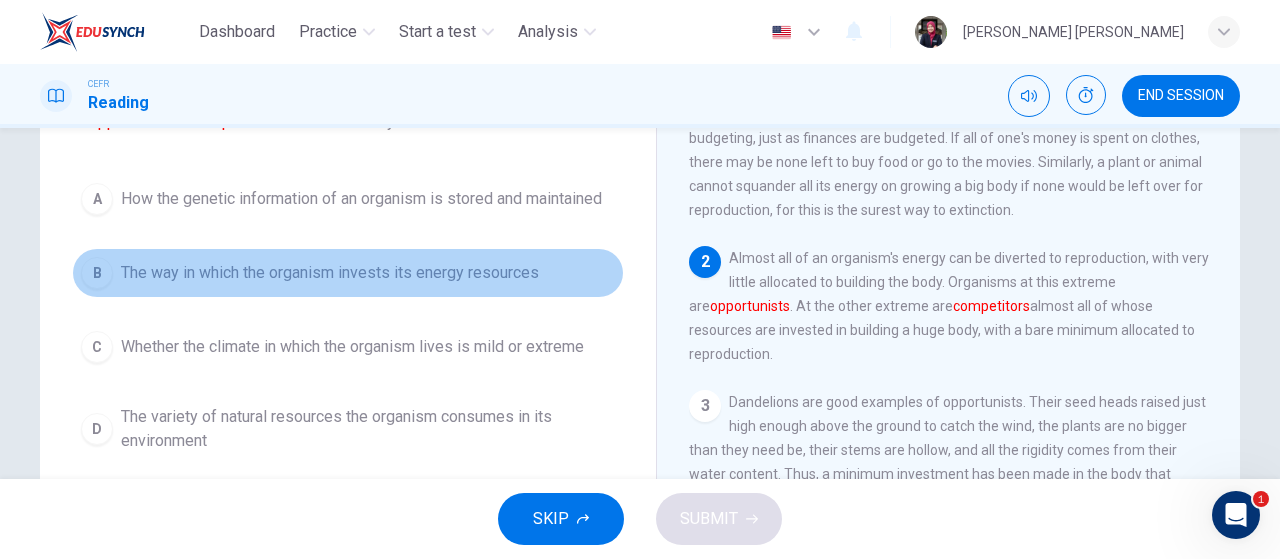 click on "B The way in which the organism invests its energy resources" at bounding box center [348, 273] 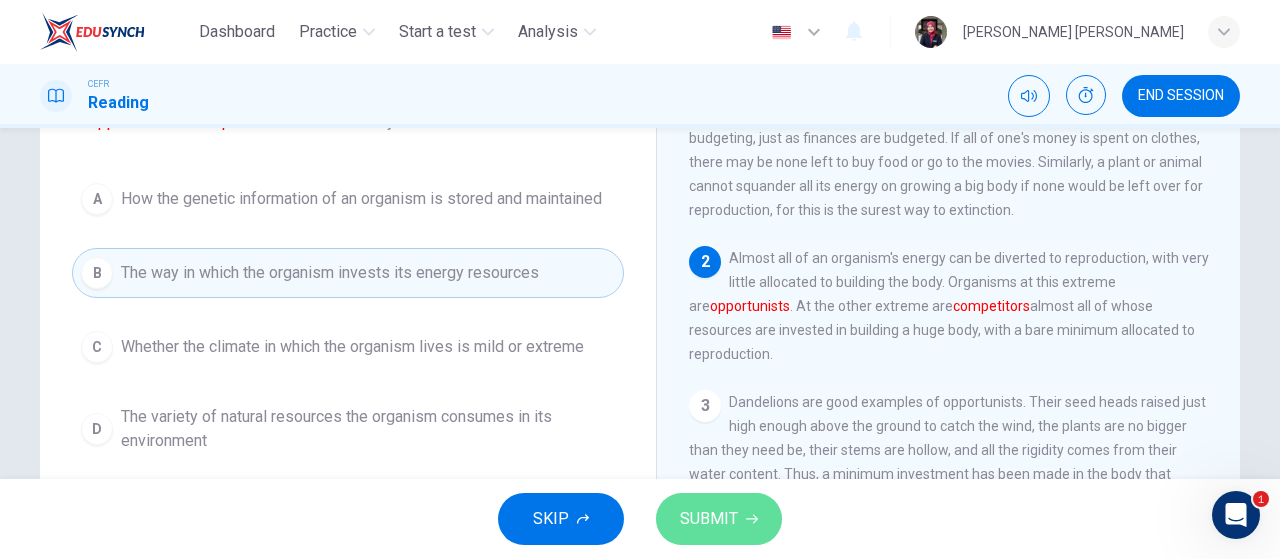click on "SUBMIT" at bounding box center (709, 519) 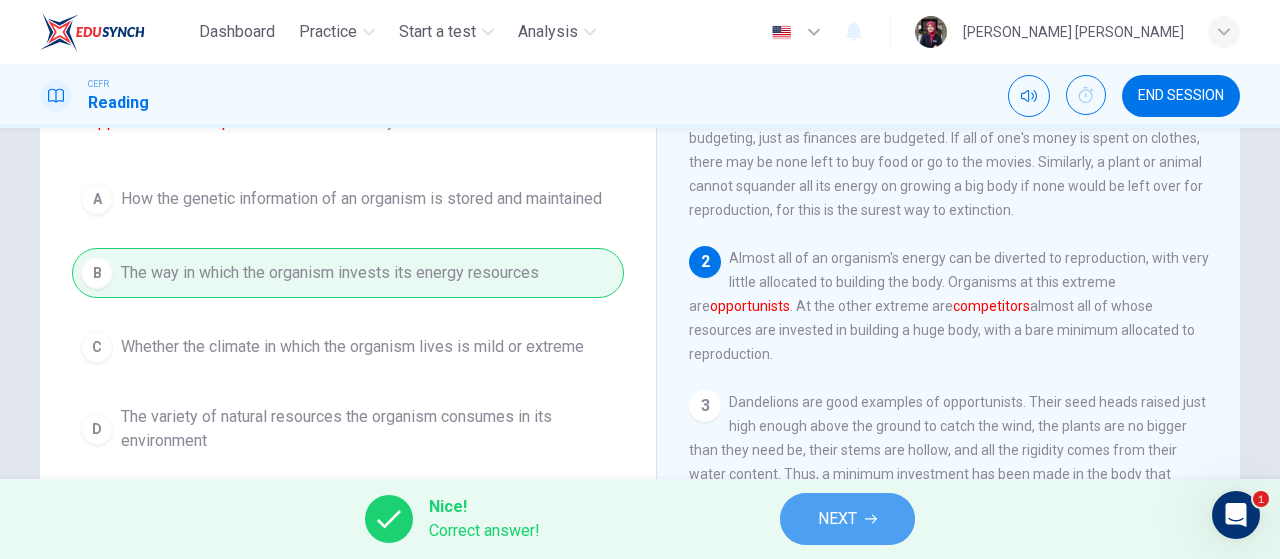 click on "NEXT" at bounding box center (847, 519) 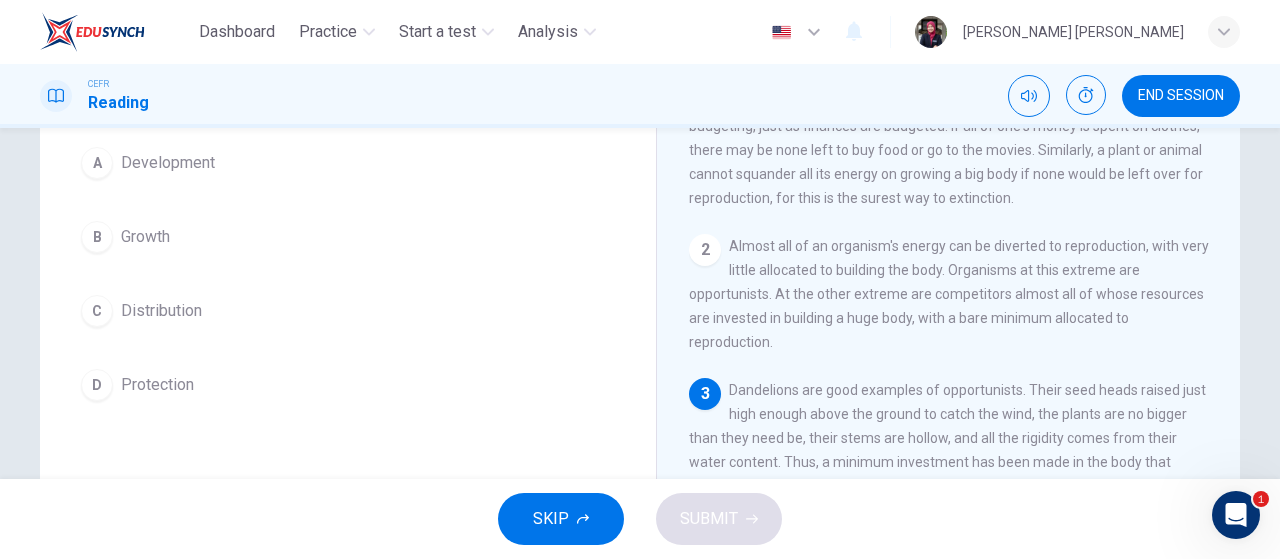 scroll, scrollTop: 178, scrollLeft: 0, axis: vertical 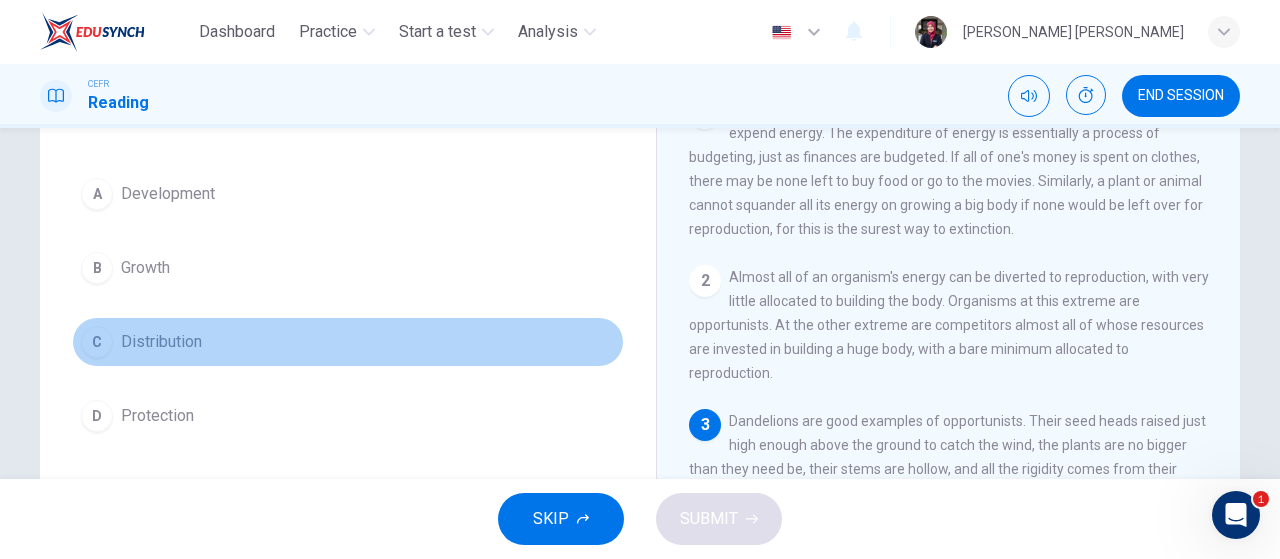 click on "C Distribution" at bounding box center [348, 342] 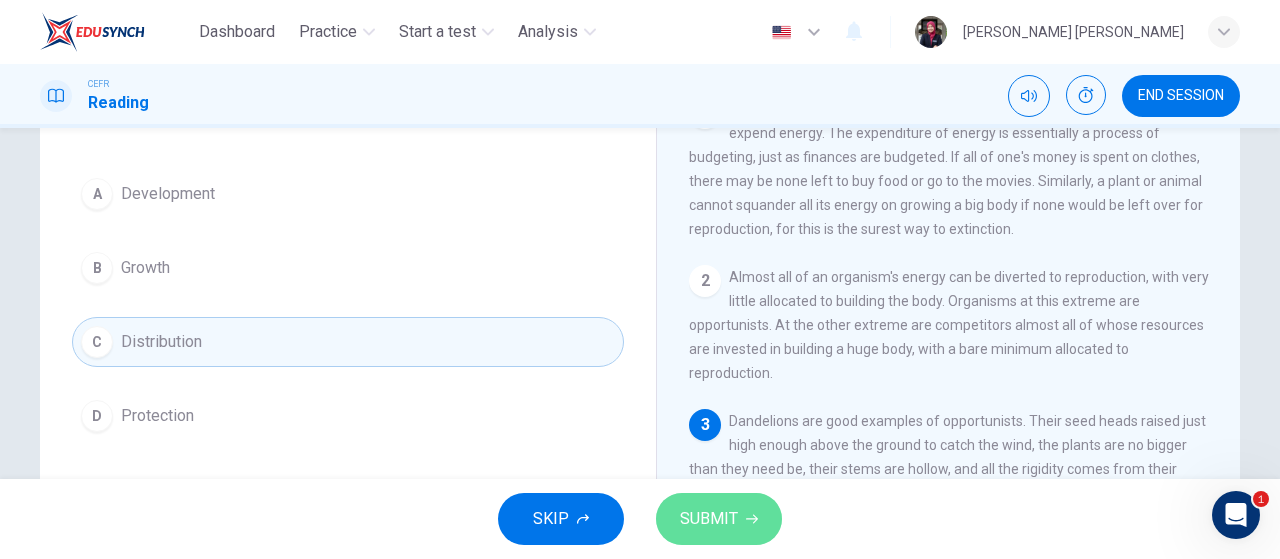 click on "SUBMIT" at bounding box center (719, 519) 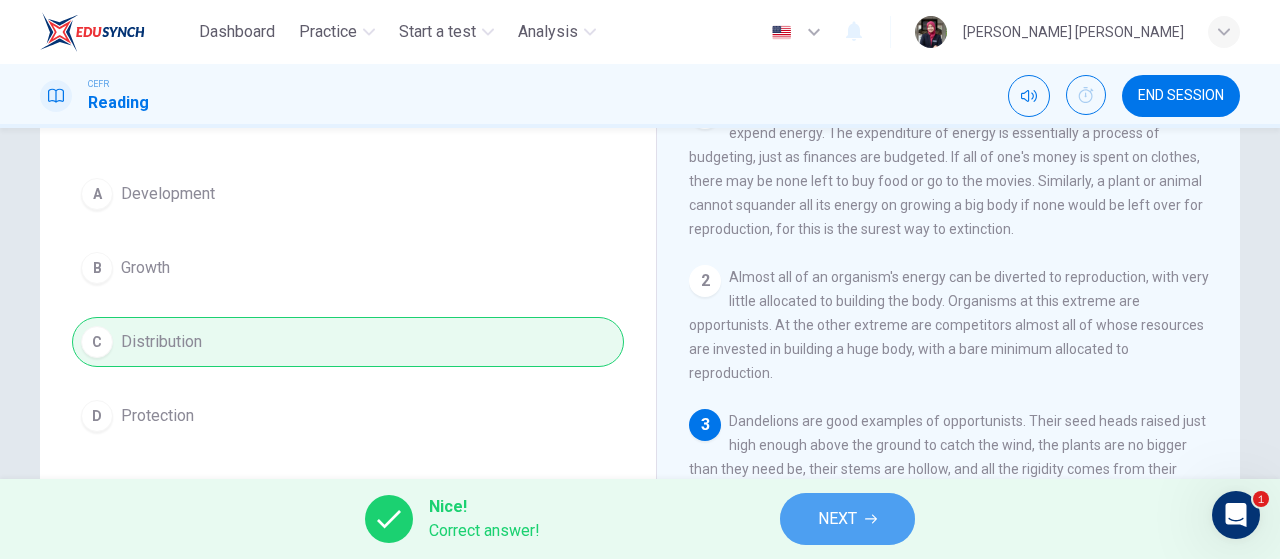 click on "NEXT" at bounding box center (837, 519) 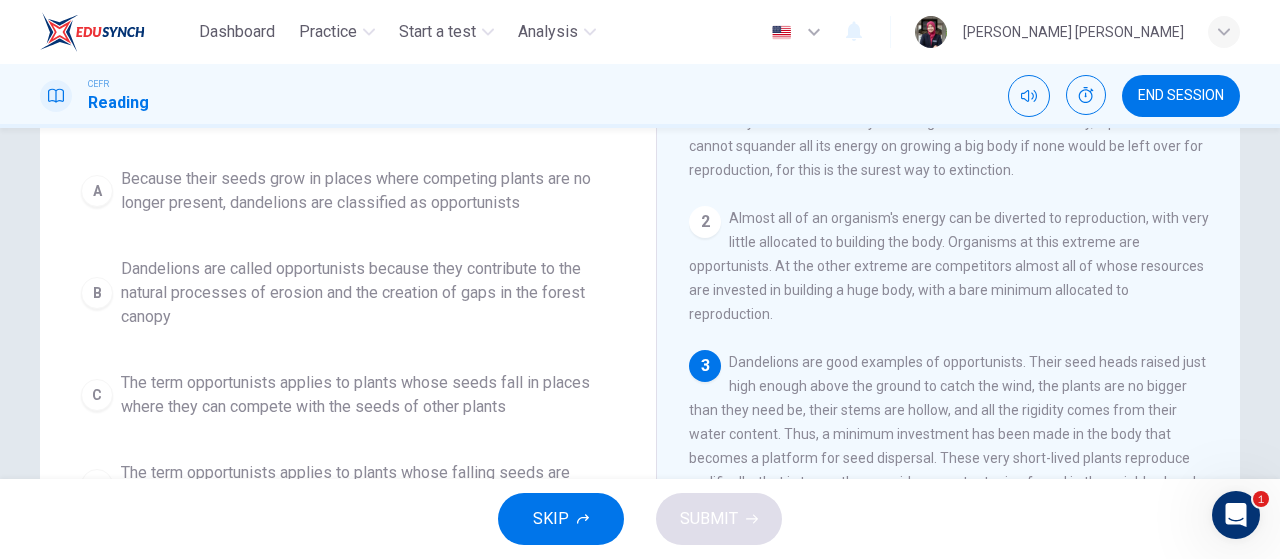 scroll, scrollTop: 216, scrollLeft: 0, axis: vertical 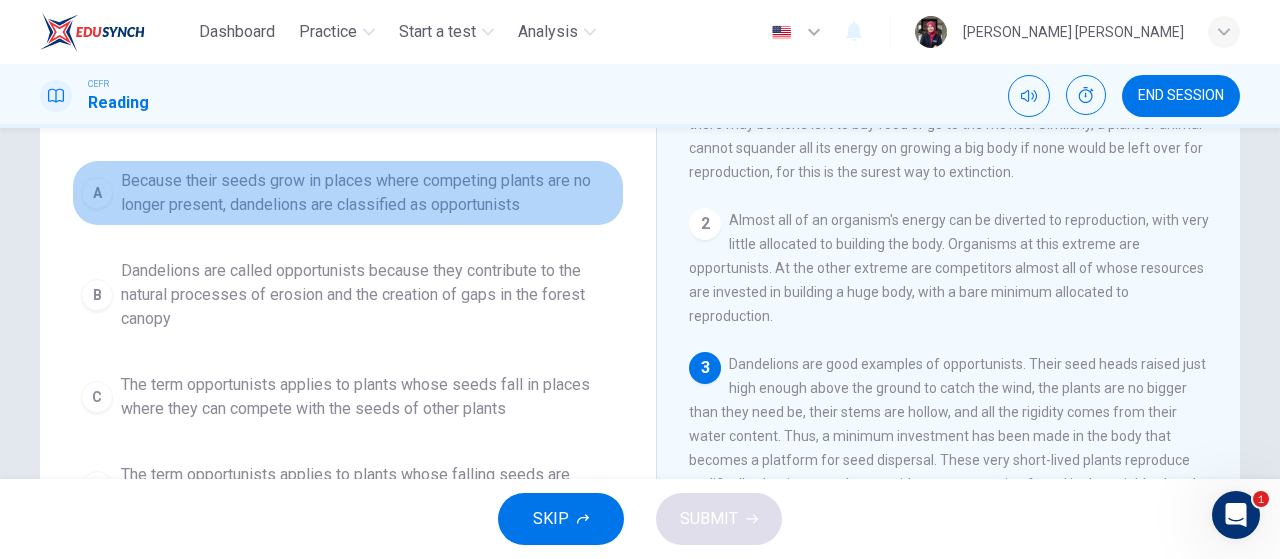 click on "Because their seeds grow in places where competing plants are no longer present, dandelions are classified as opportunists" at bounding box center (368, 193) 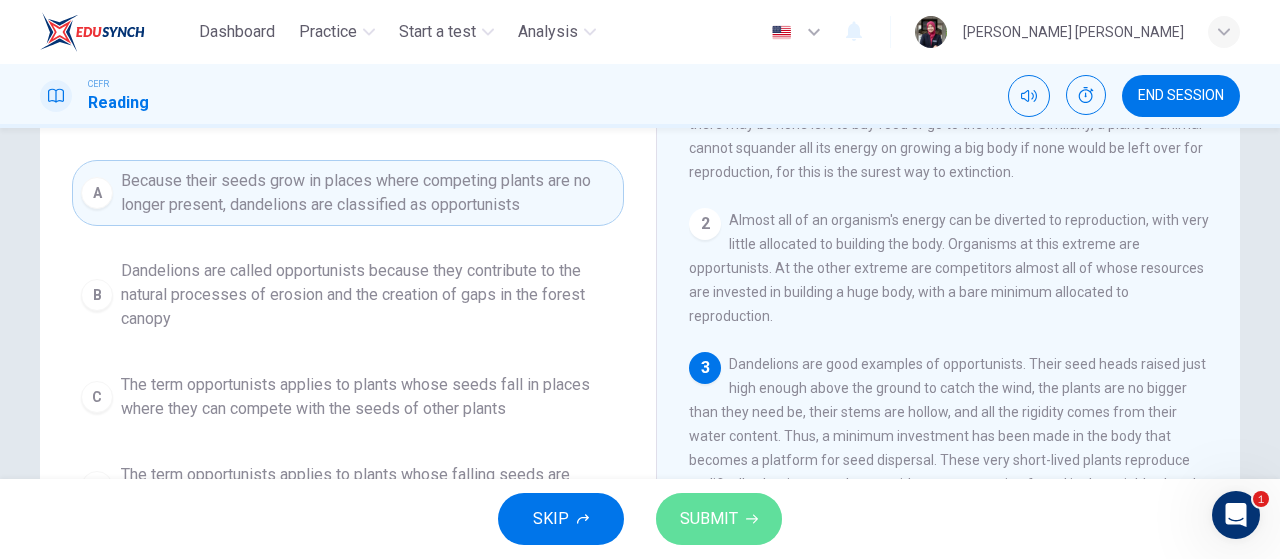 click on "SUBMIT" at bounding box center (719, 519) 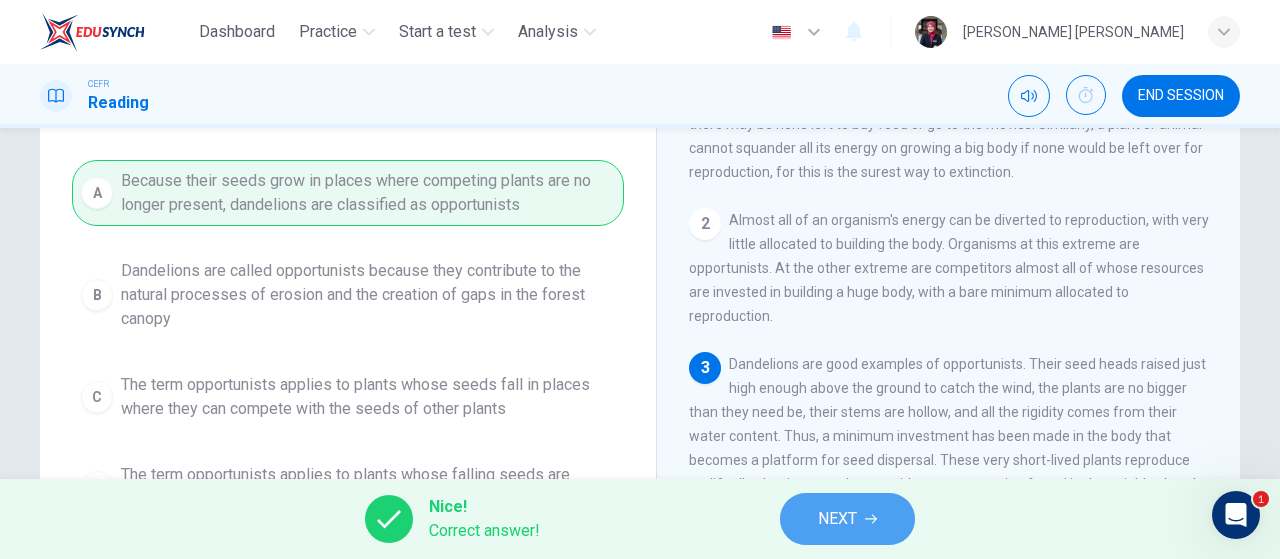 click on "NEXT" at bounding box center (837, 519) 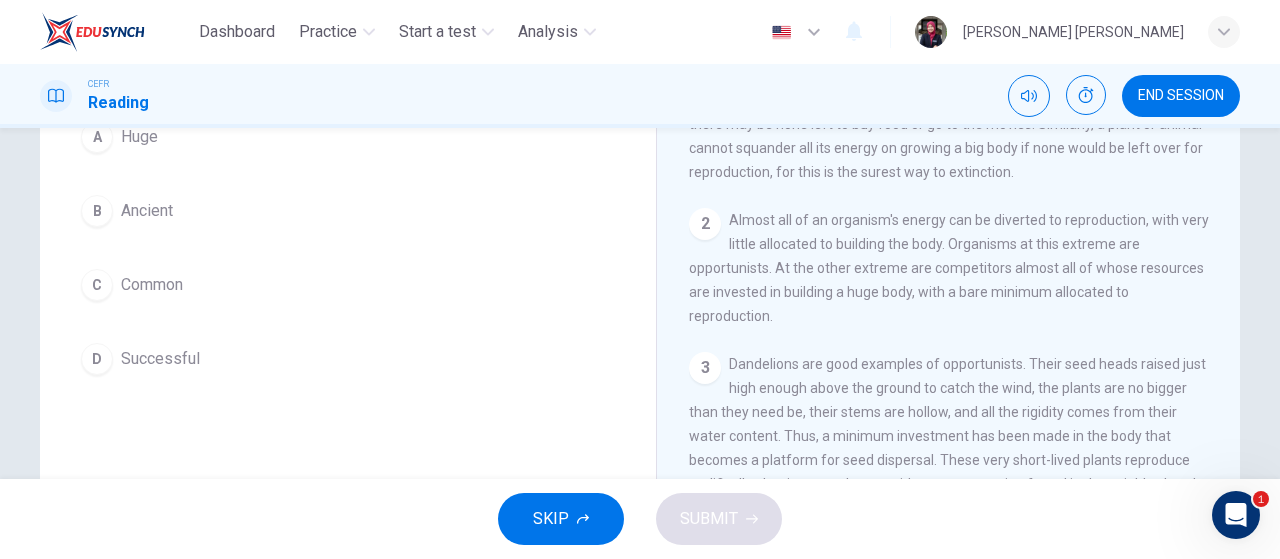 scroll, scrollTop: 168, scrollLeft: 0, axis: vertical 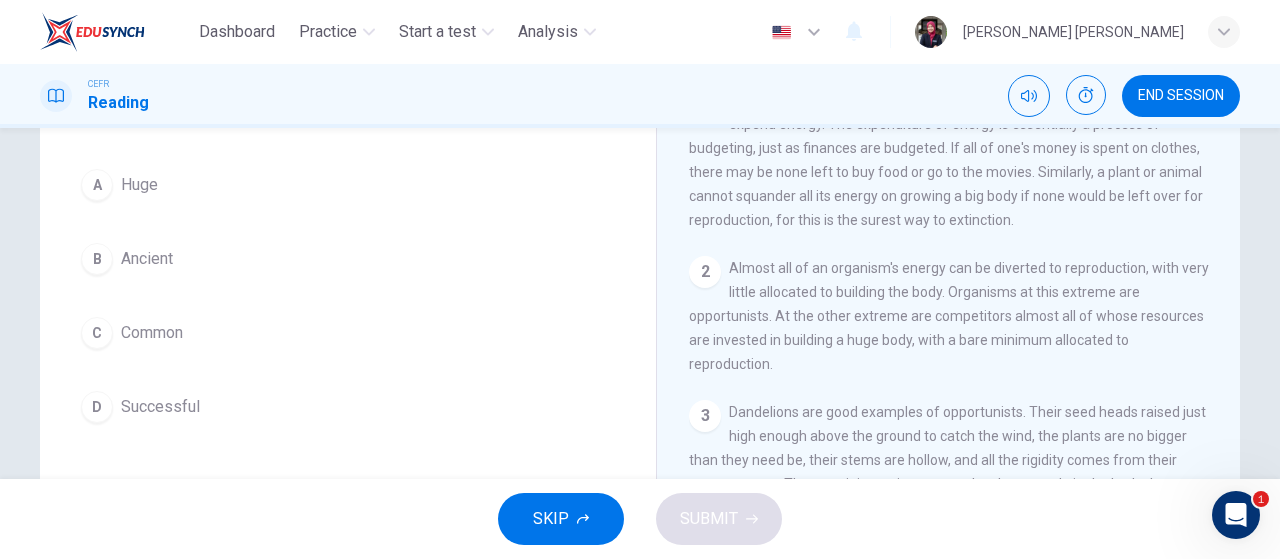 click on "Question 7 The word  massive  in the paragraph is closest in meaning to: A Huge B Ancient C Common D Successful" at bounding box center [348, 236] 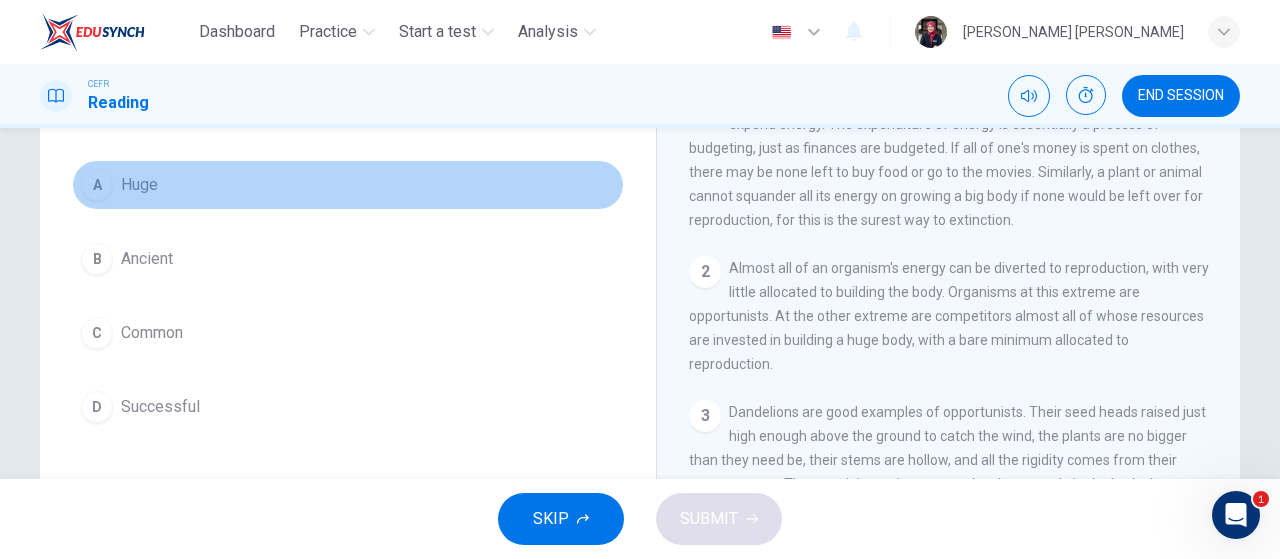 click on "A Huge" at bounding box center (348, 185) 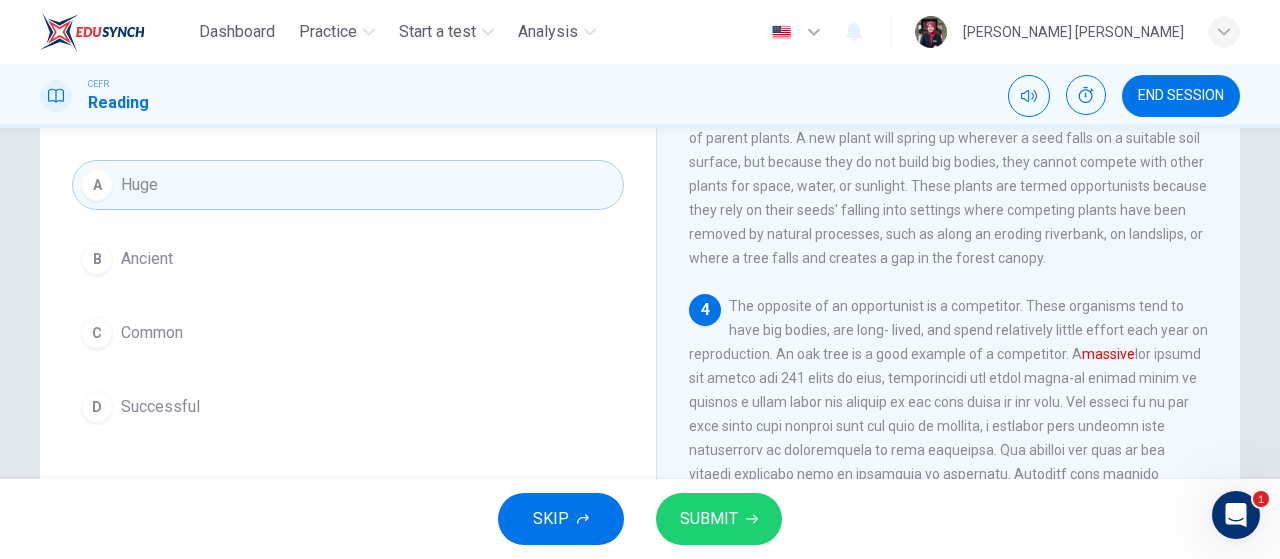 scroll, scrollTop: 494, scrollLeft: 0, axis: vertical 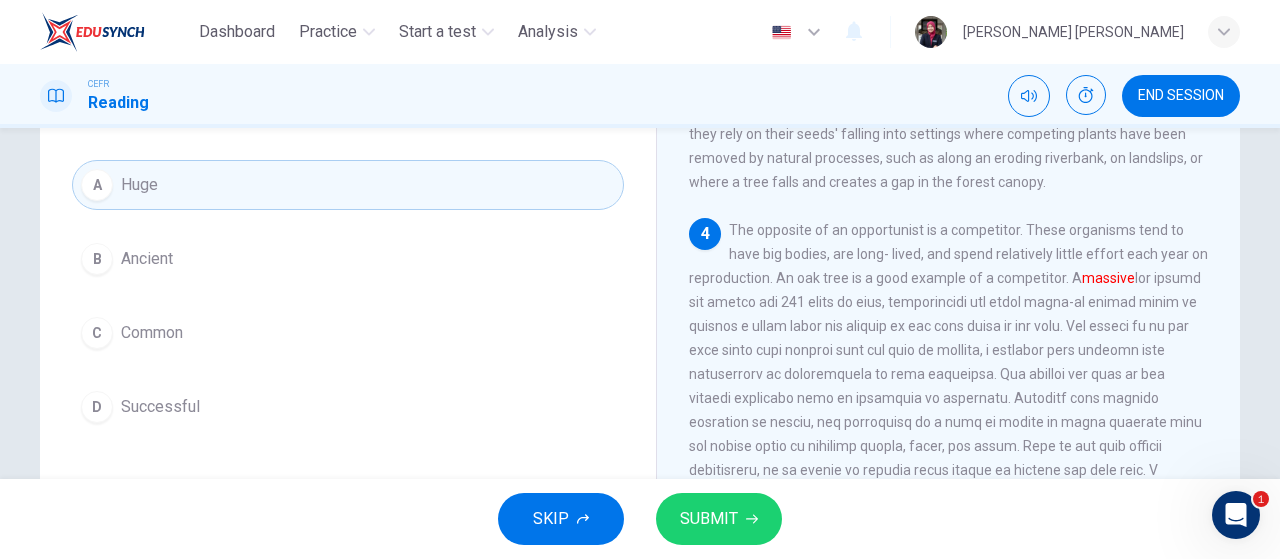 click on "SUBMIT" at bounding box center (719, 519) 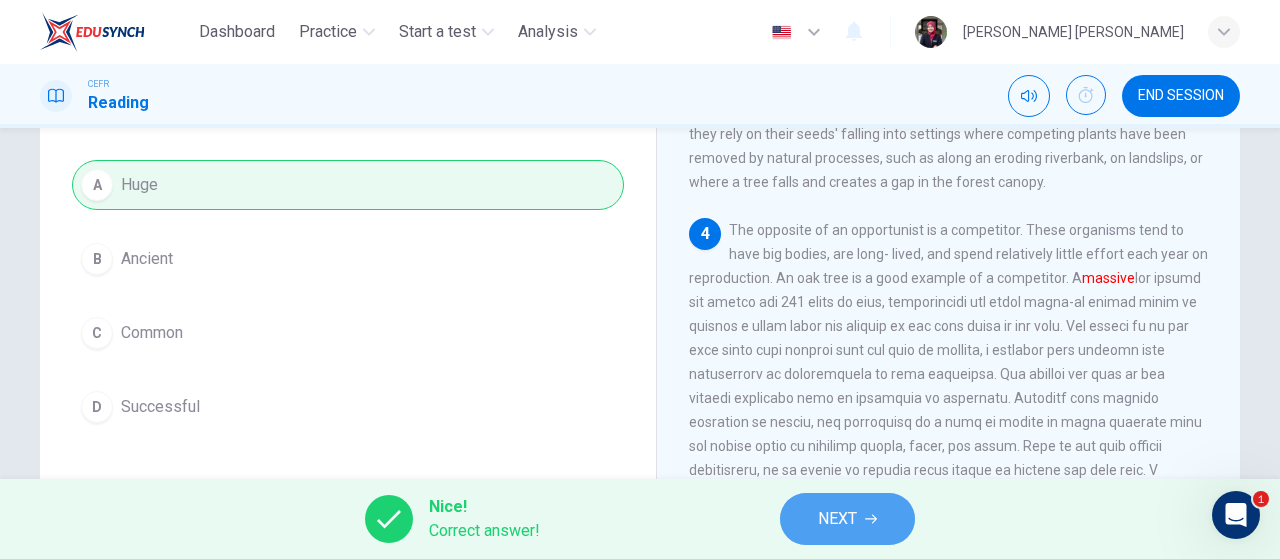 click on "NEXT" at bounding box center (847, 519) 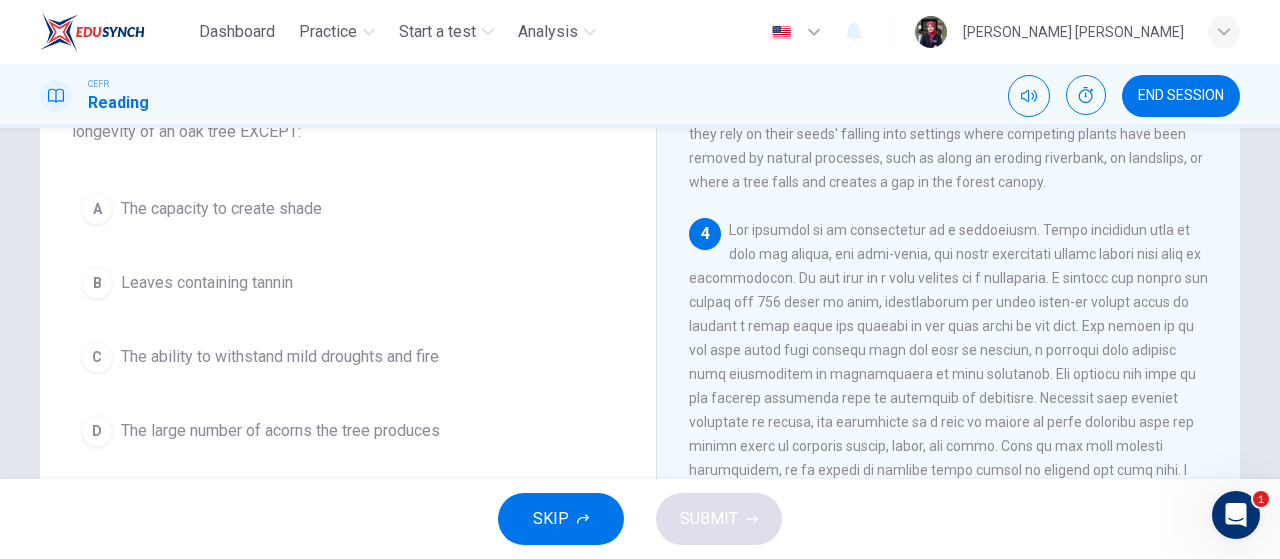 scroll, scrollTop: 192, scrollLeft: 0, axis: vertical 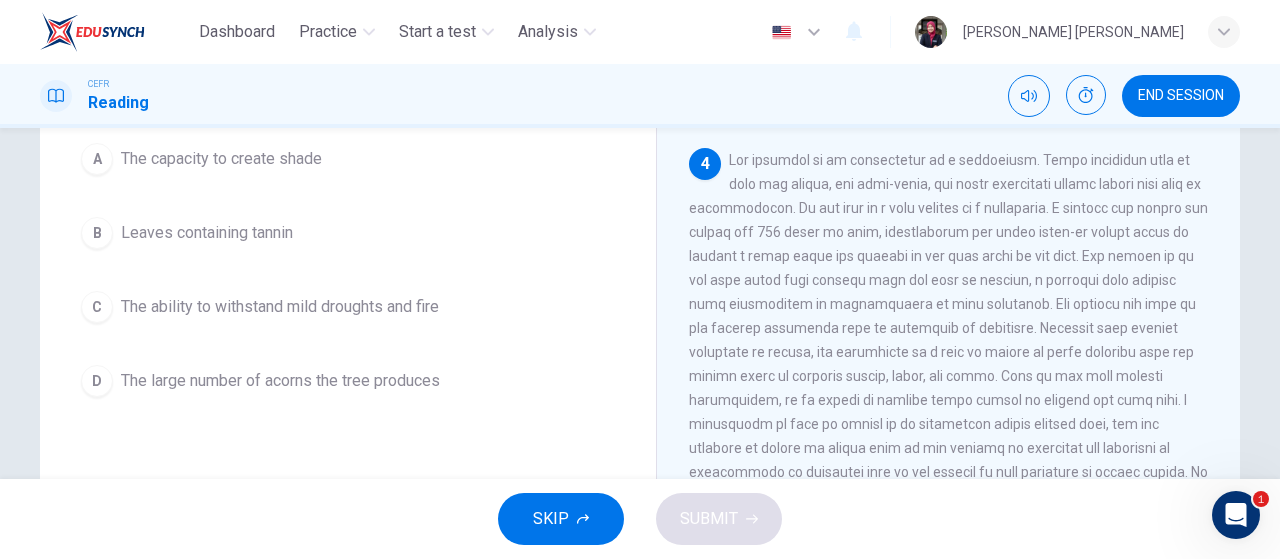 drag, startPoint x: 1209, startPoint y: 380, endPoint x: 1220, endPoint y: 420, distance: 41.484936 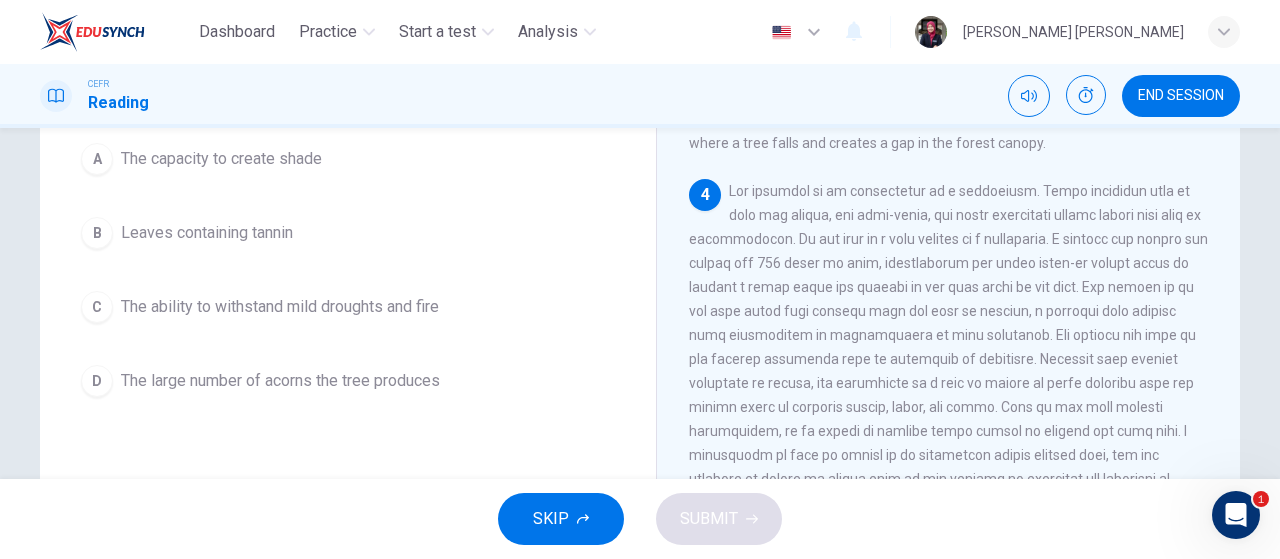 scroll, scrollTop: 490, scrollLeft: 0, axis: vertical 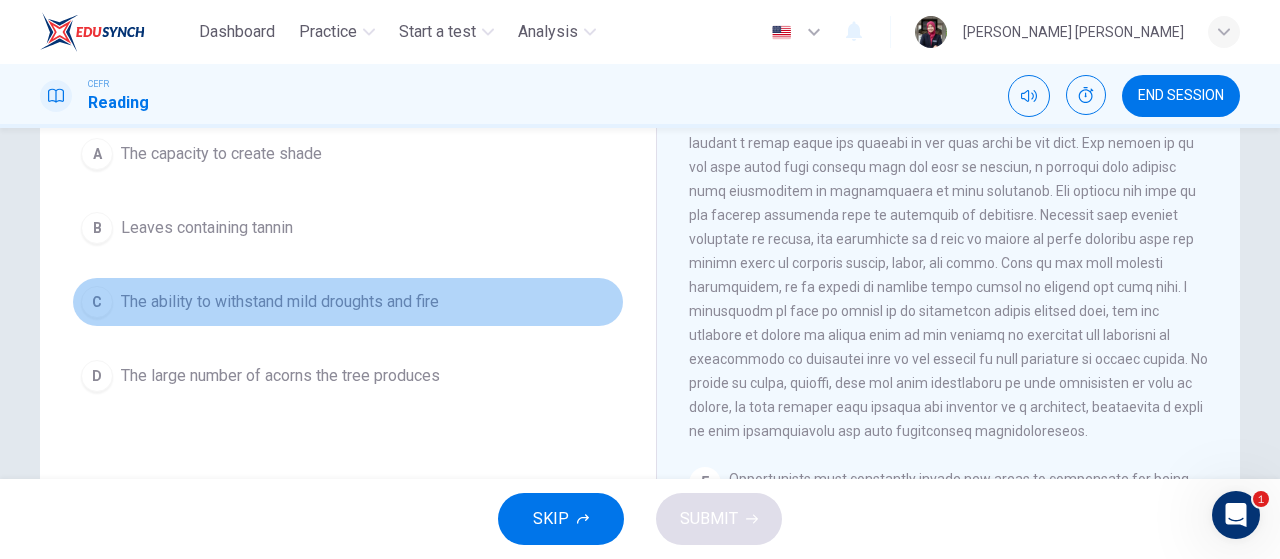 click on "C The ability to withstand mild droughts and fire" at bounding box center (348, 302) 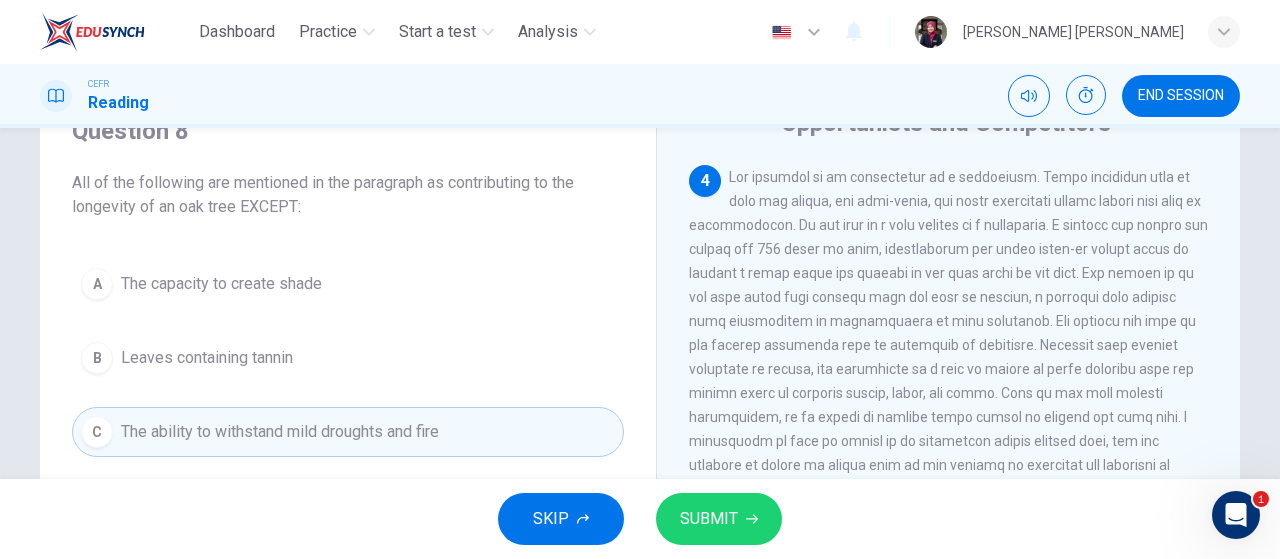 scroll, scrollTop: 35, scrollLeft: 0, axis: vertical 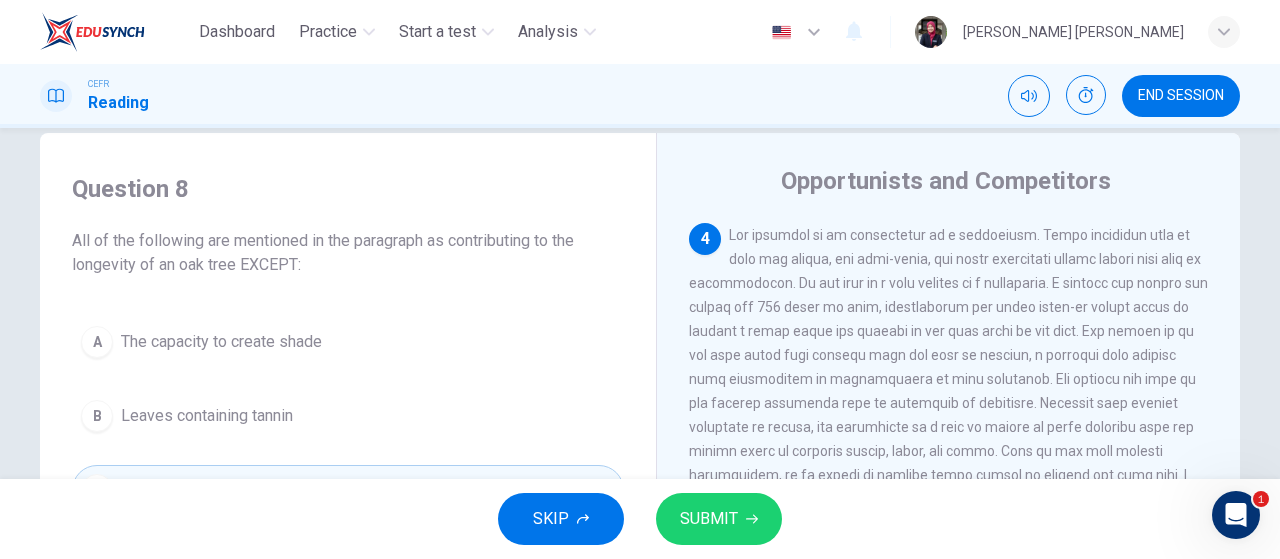 click on "SUBMIT" at bounding box center (719, 519) 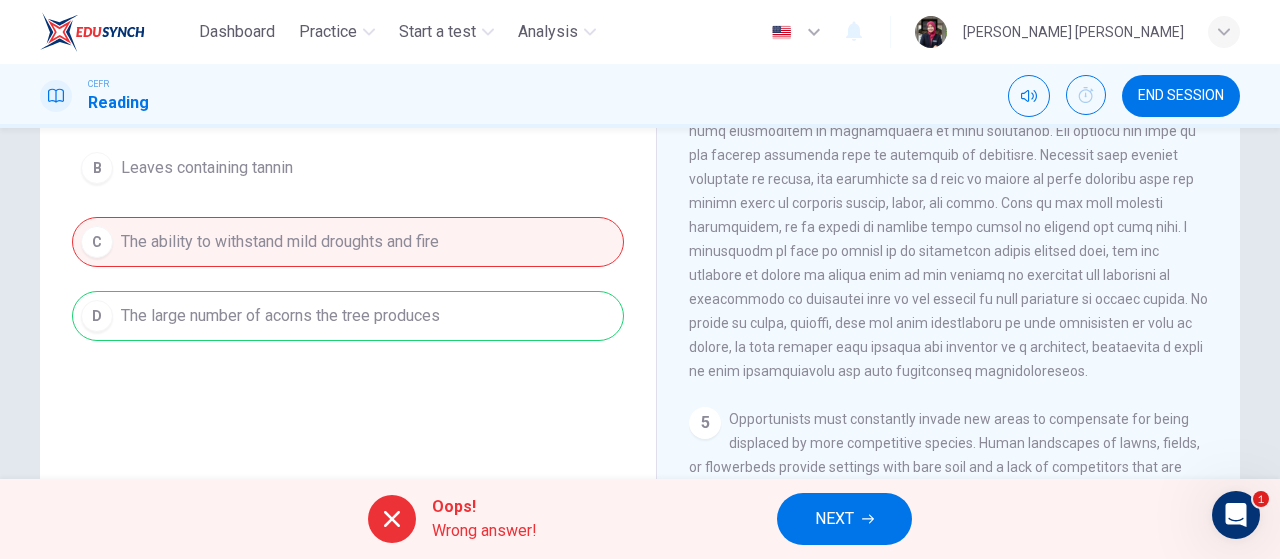 scroll, scrollTop: 286, scrollLeft: 0, axis: vertical 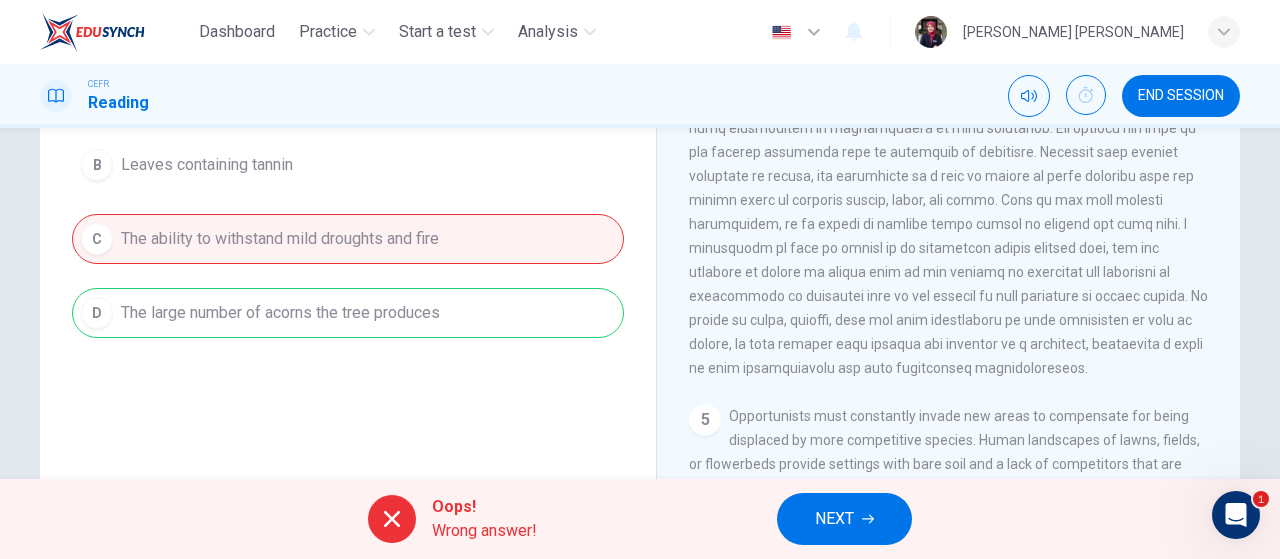 click on "A The capacity to create shade B Leaves containing tannin C The ability to withstand mild droughts and fire D The large number of acorns the tree produces" at bounding box center [348, 202] 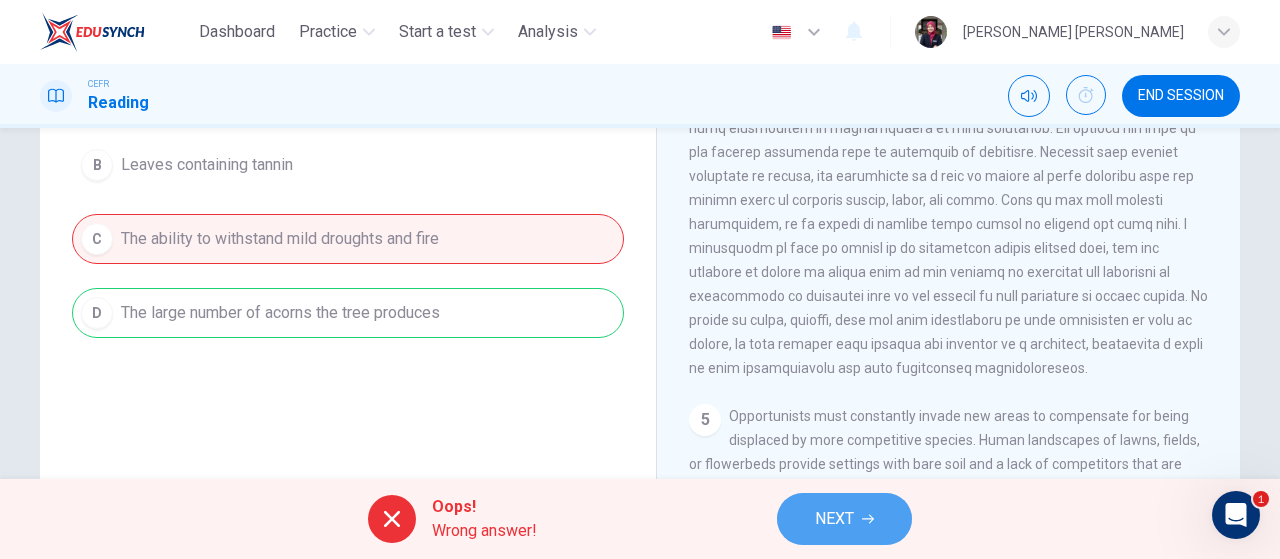click on "NEXT" at bounding box center (834, 519) 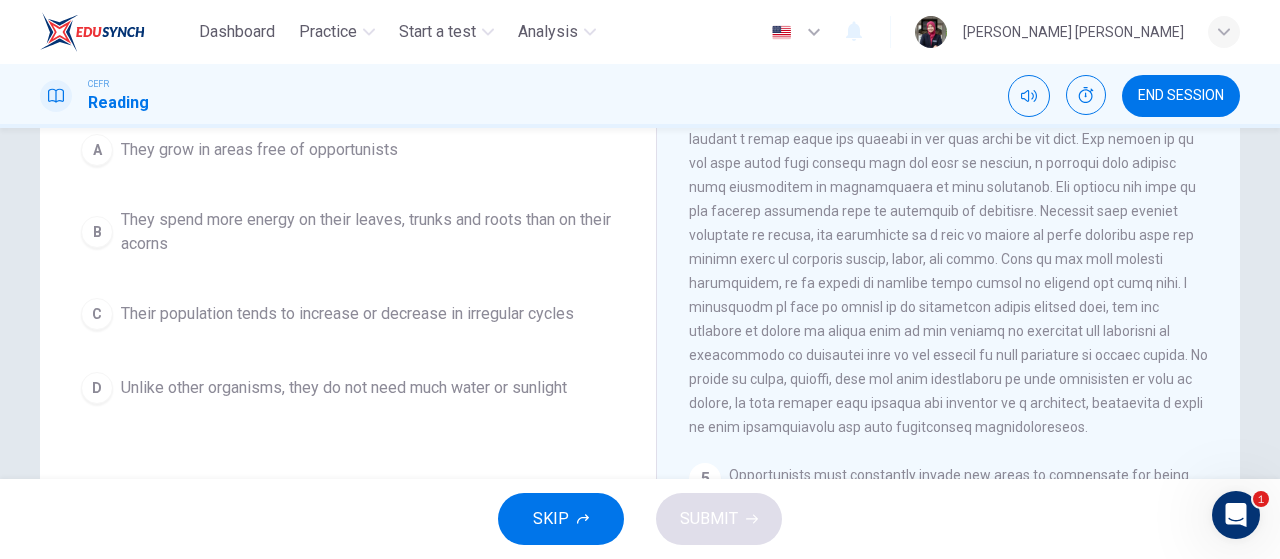 scroll, scrollTop: 226, scrollLeft: 0, axis: vertical 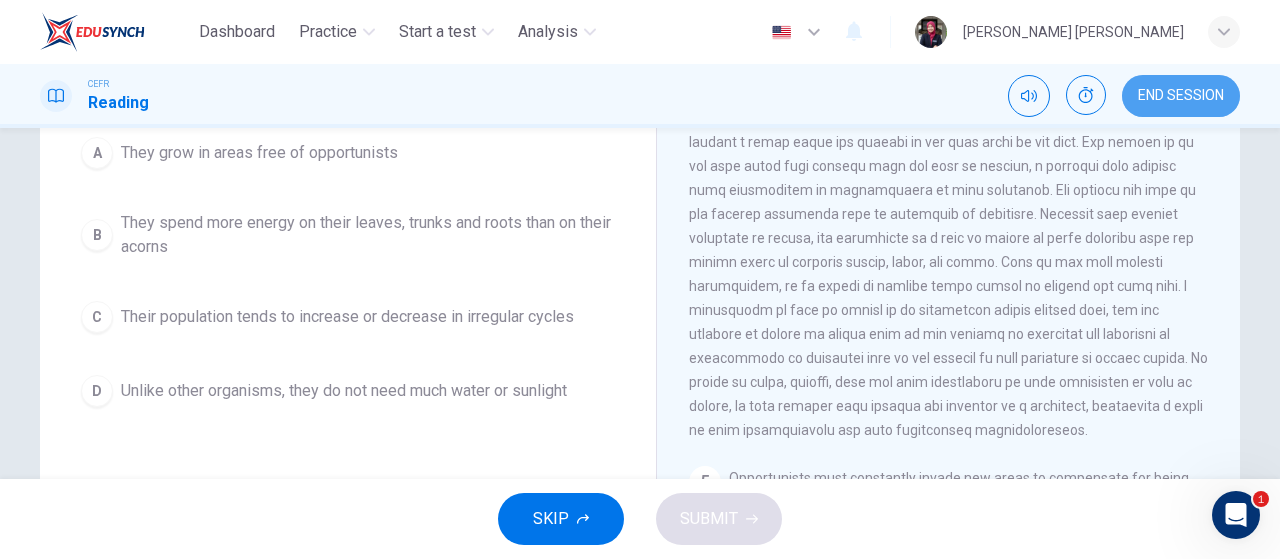 click on "END SESSION" at bounding box center [1181, 96] 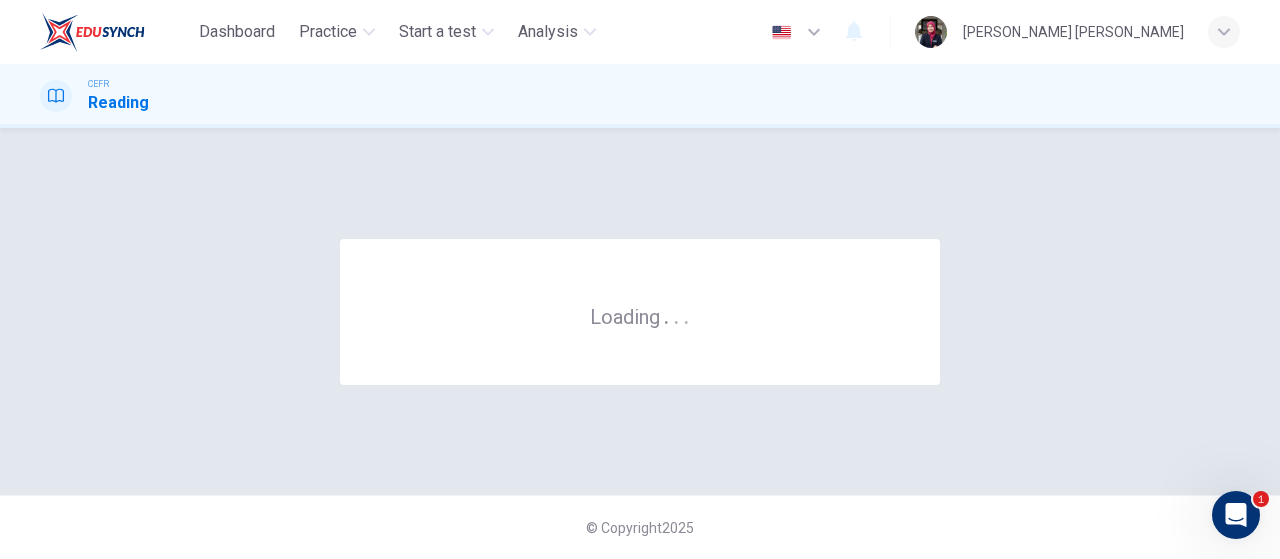 scroll, scrollTop: 0, scrollLeft: 0, axis: both 